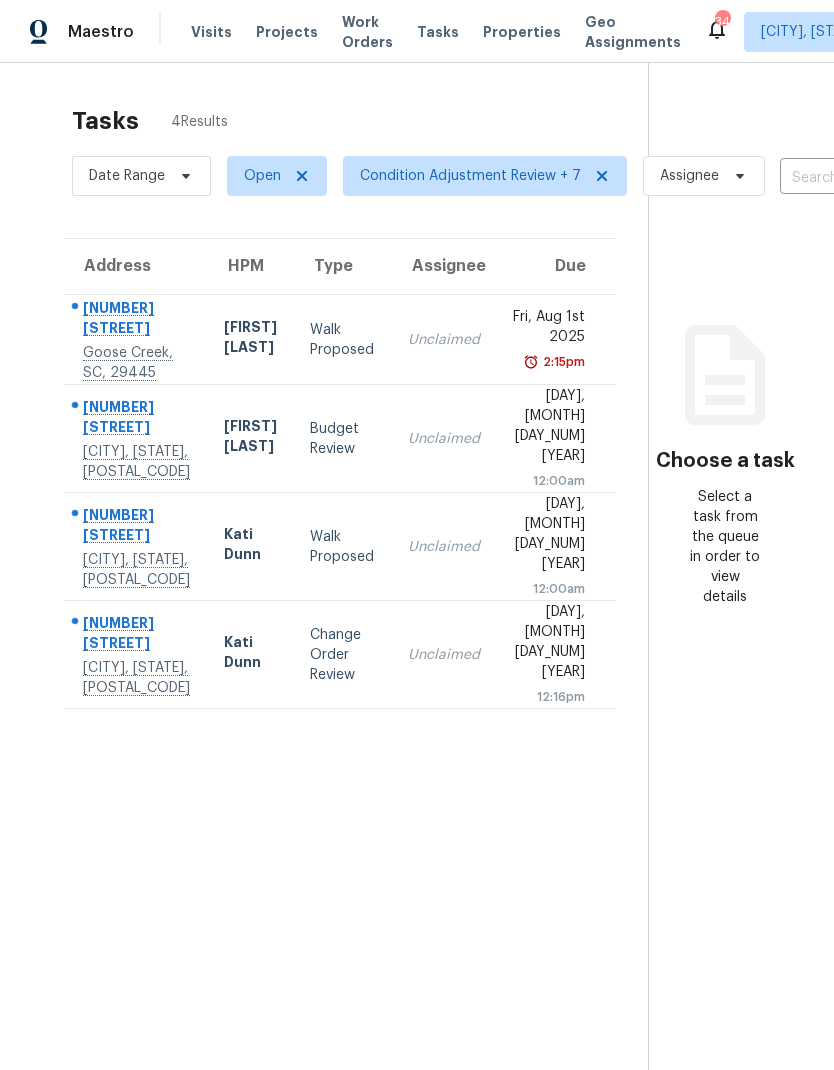 scroll, scrollTop: 0, scrollLeft: 0, axis: both 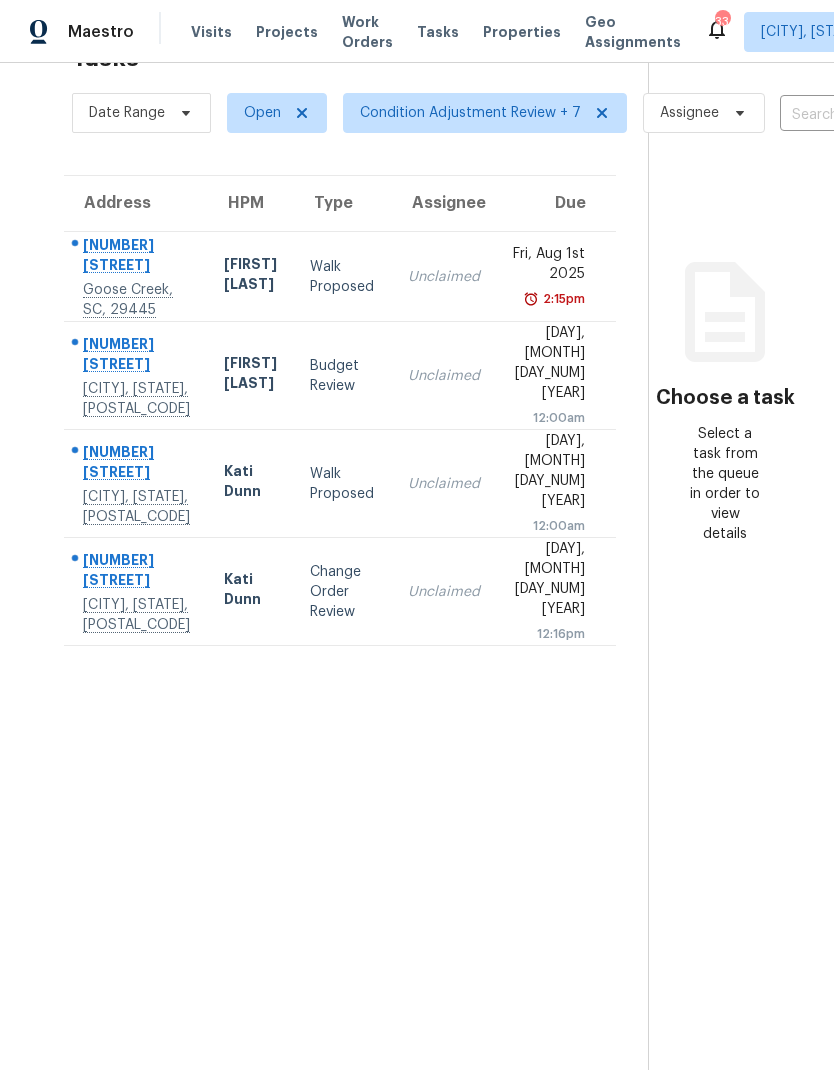 click on "Projects" at bounding box center [287, 32] 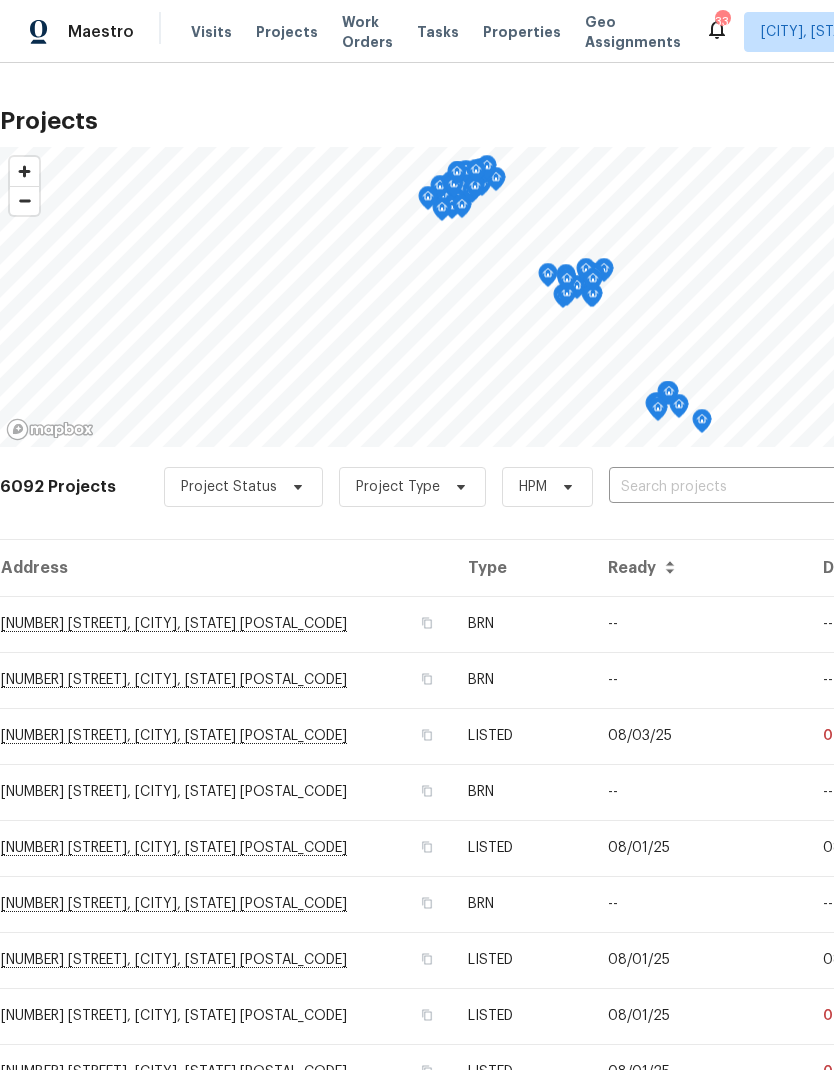 click at bounding box center [723, 487] 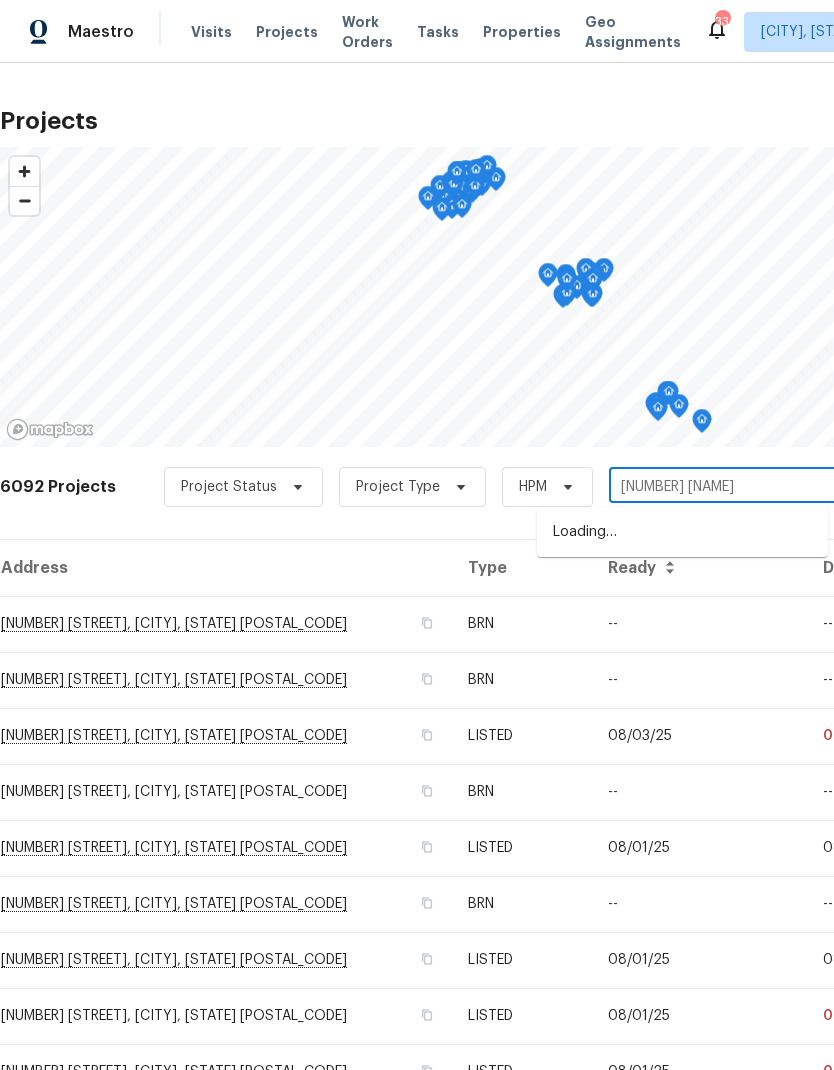type on "605 [STREET]" 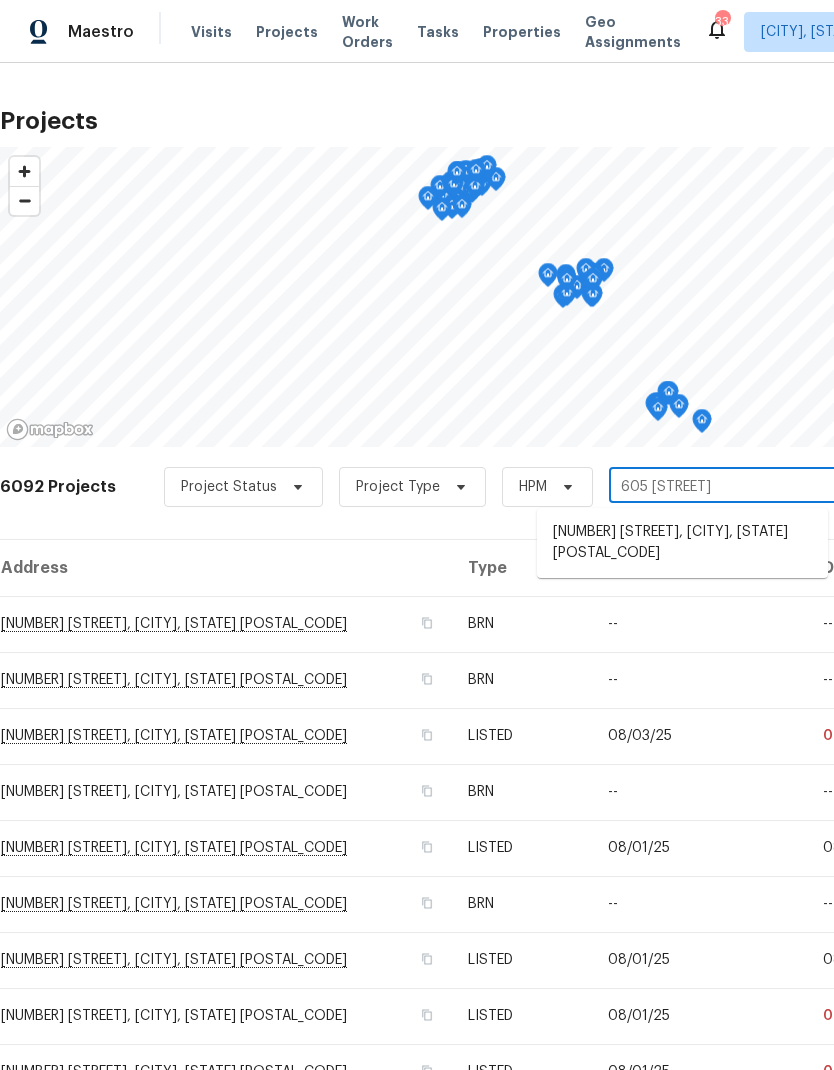 click on "[NUMBER] [STREET], [CITY], [STATE] [POSTAL_CODE]" at bounding box center (682, 543) 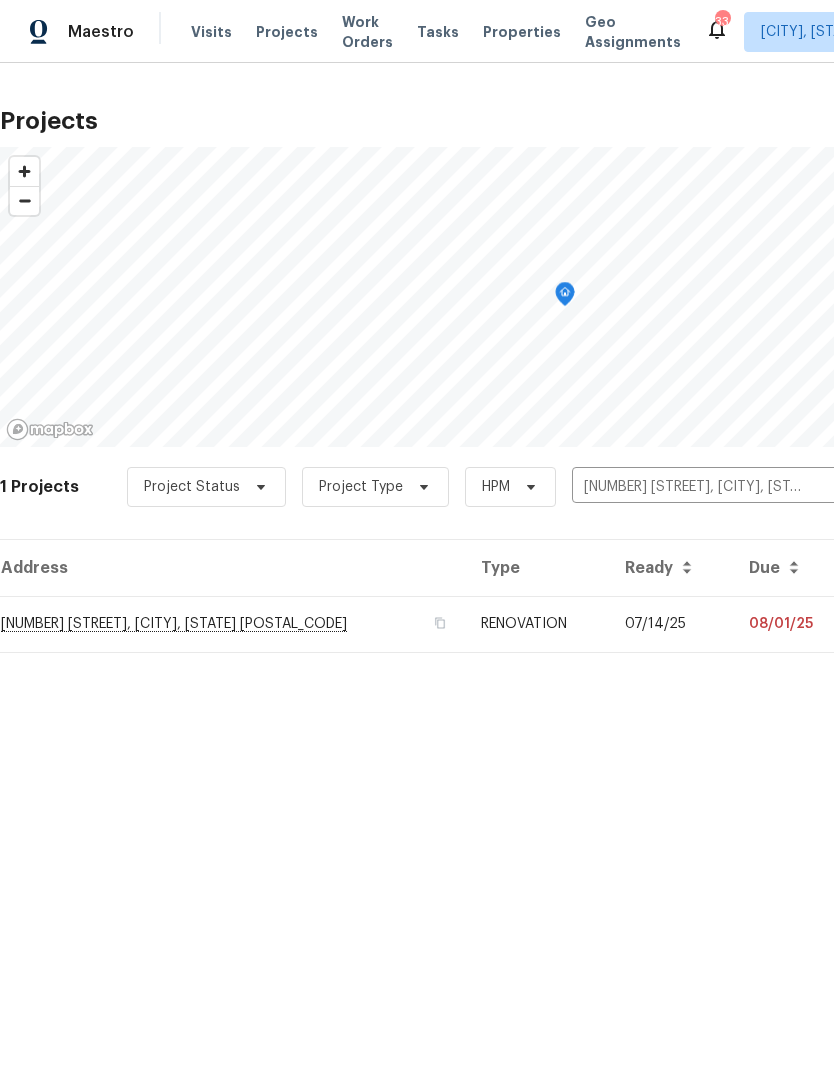 click on "[NUMBER] [STREET], [CITY], [STATE] [POSTAL_CODE]" at bounding box center (232, 624) 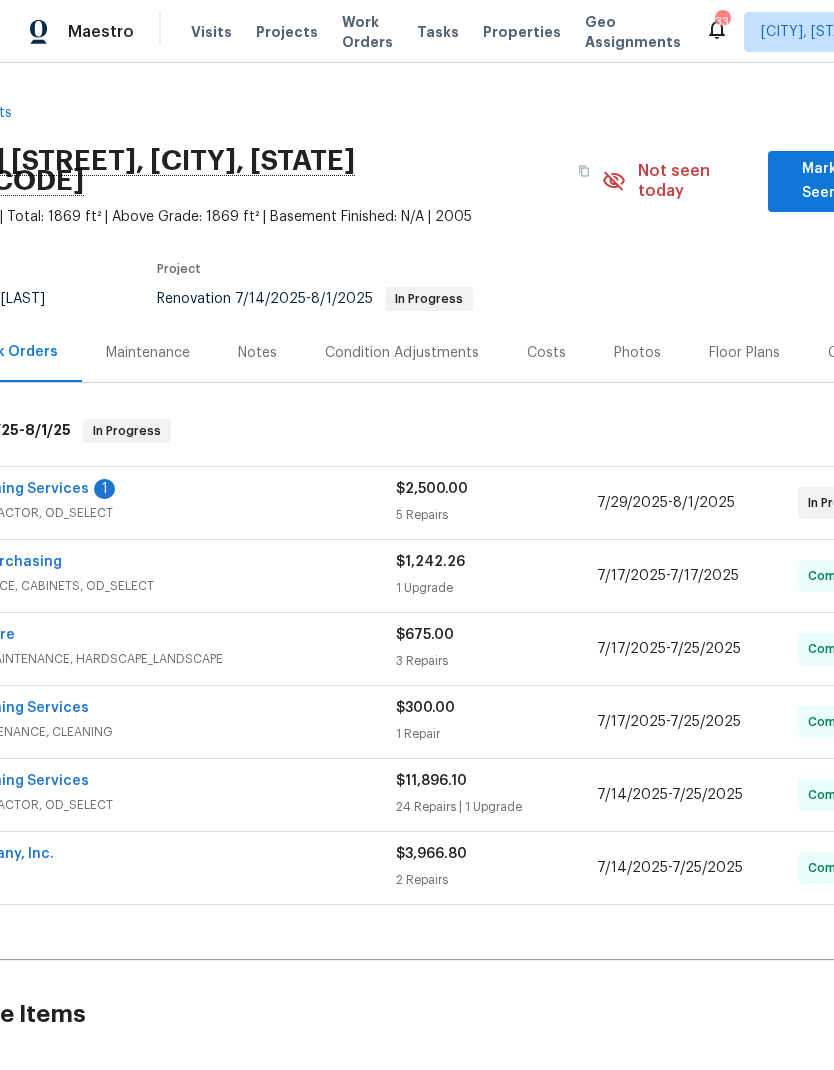 scroll, scrollTop: 0, scrollLeft: 137, axis: horizontal 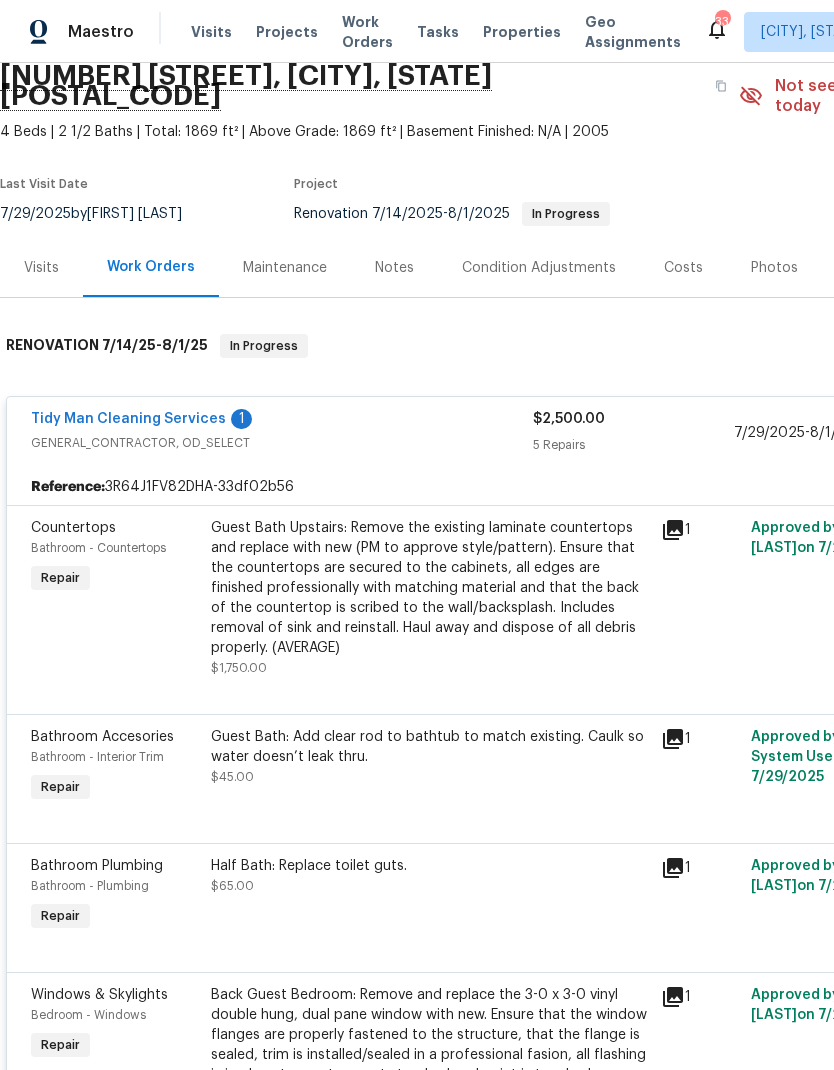 click on "Tidy Man Cleaning Services" at bounding box center (128, 419) 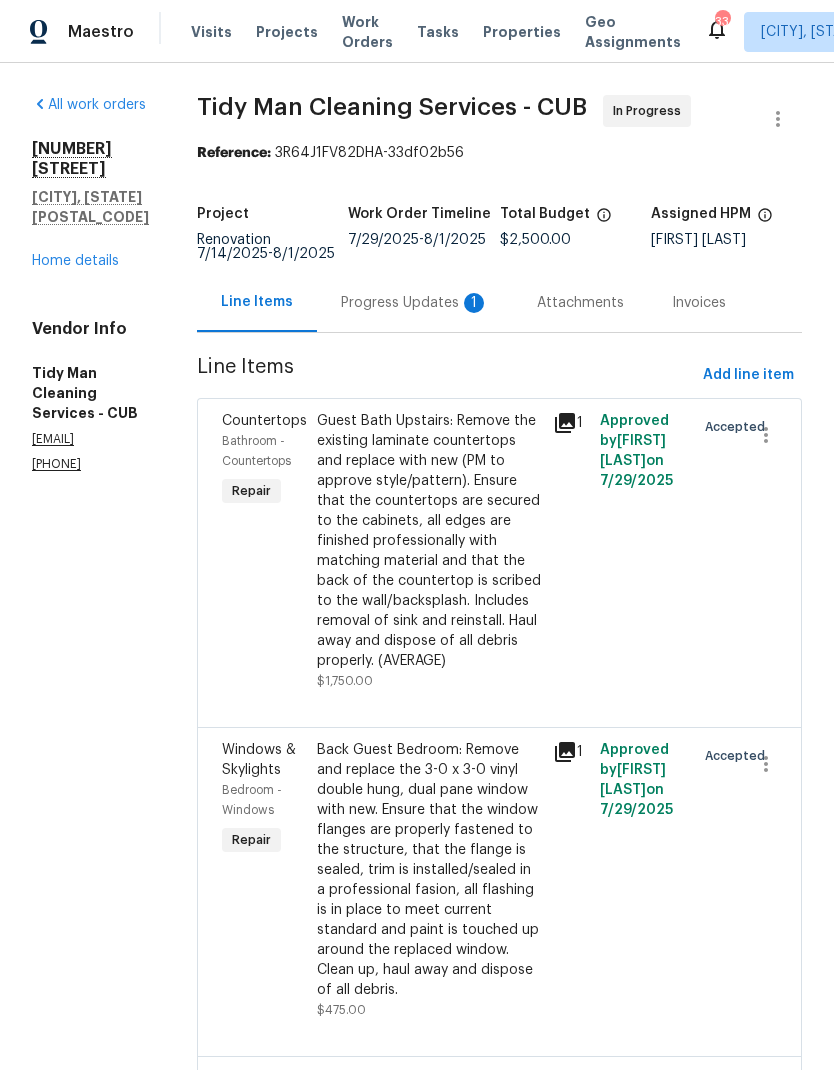 click on "Progress Updates 1" at bounding box center (415, 302) 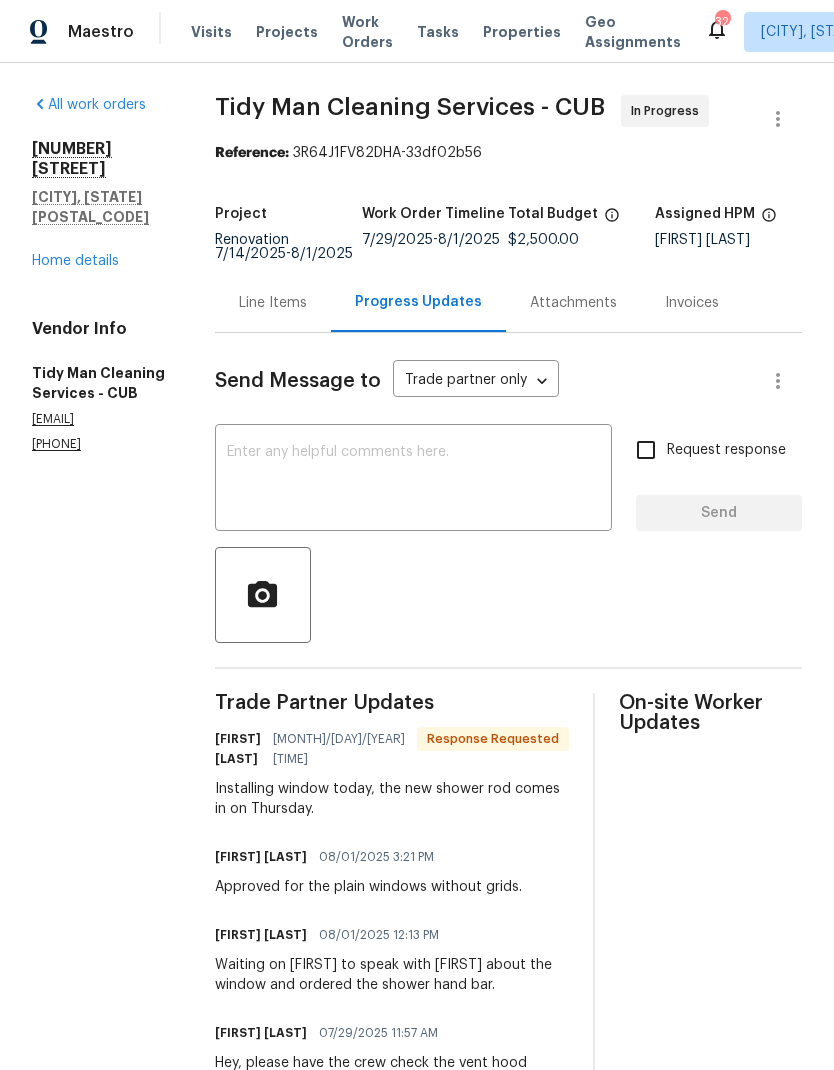 scroll, scrollTop: 0, scrollLeft: 0, axis: both 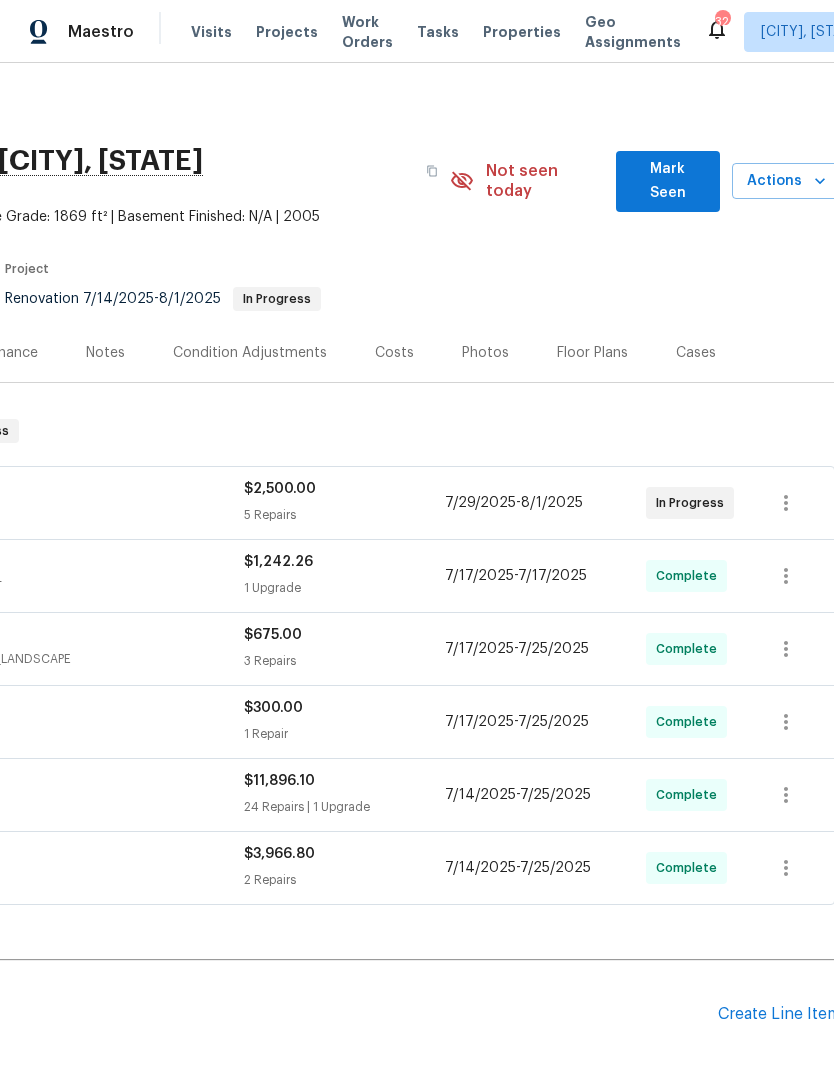 click on "Costs" at bounding box center (394, 353) 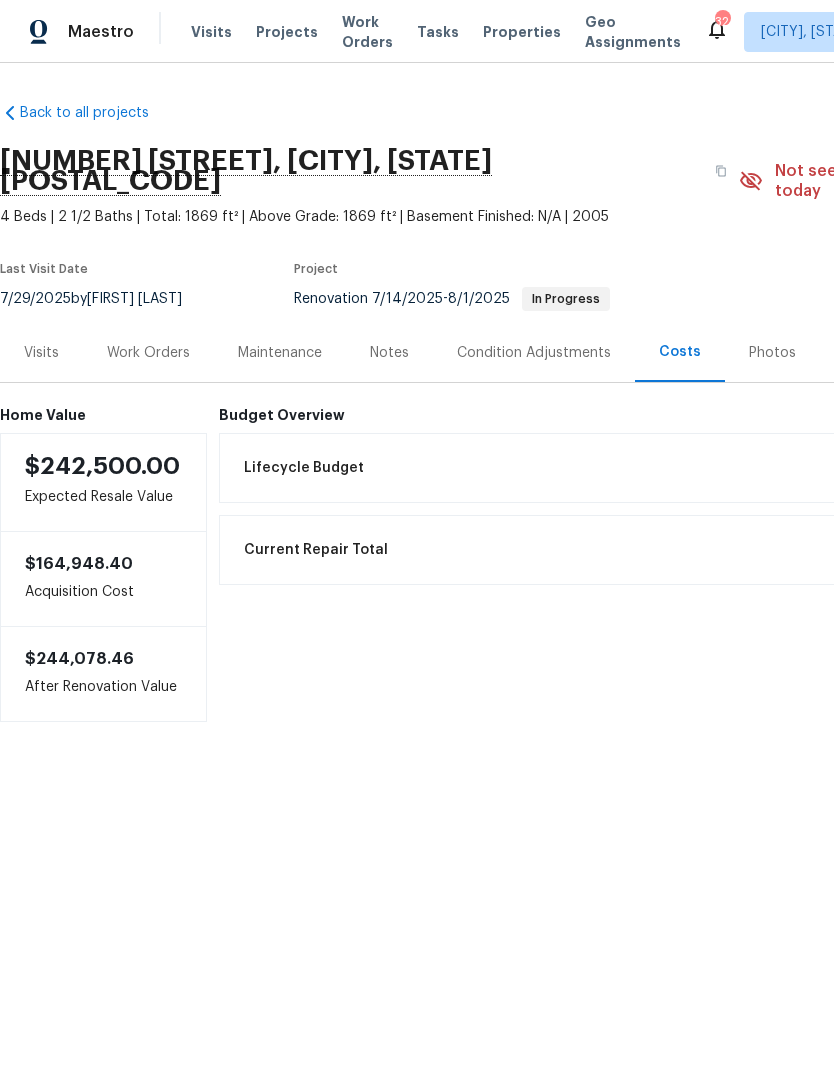 scroll, scrollTop: 0, scrollLeft: 0, axis: both 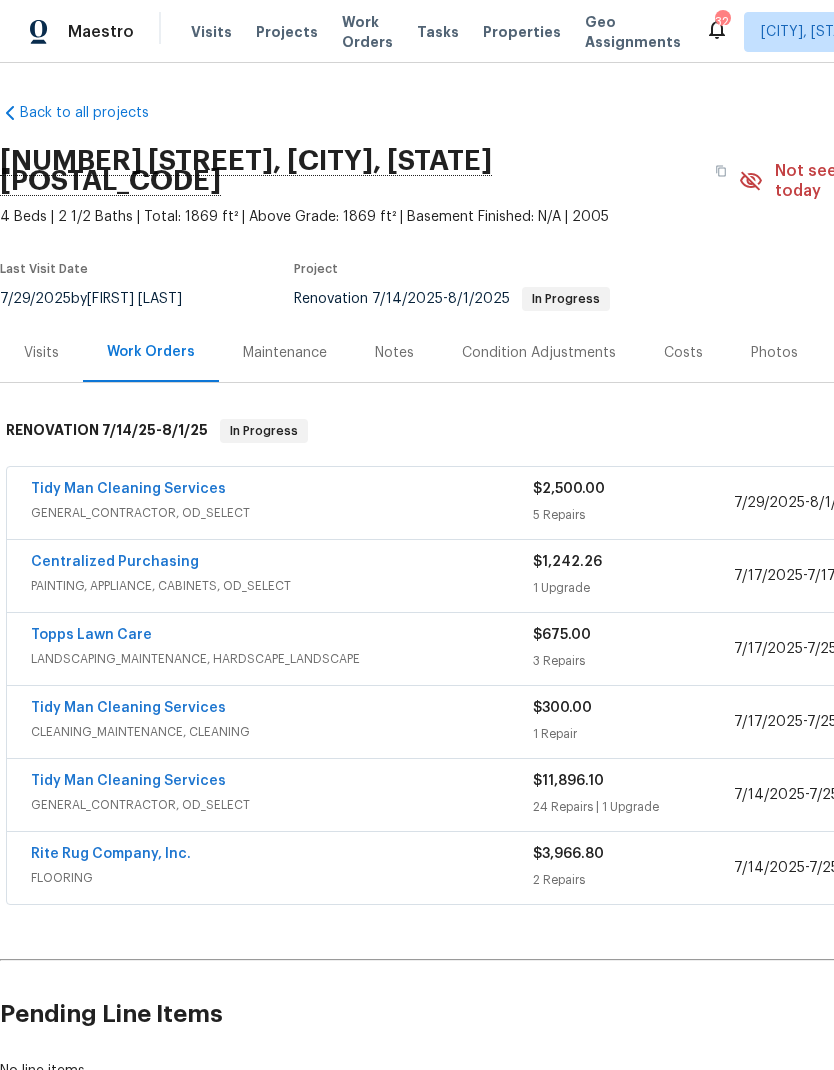 click on "24 Repairs | 1 Upgrade" at bounding box center (633, 807) 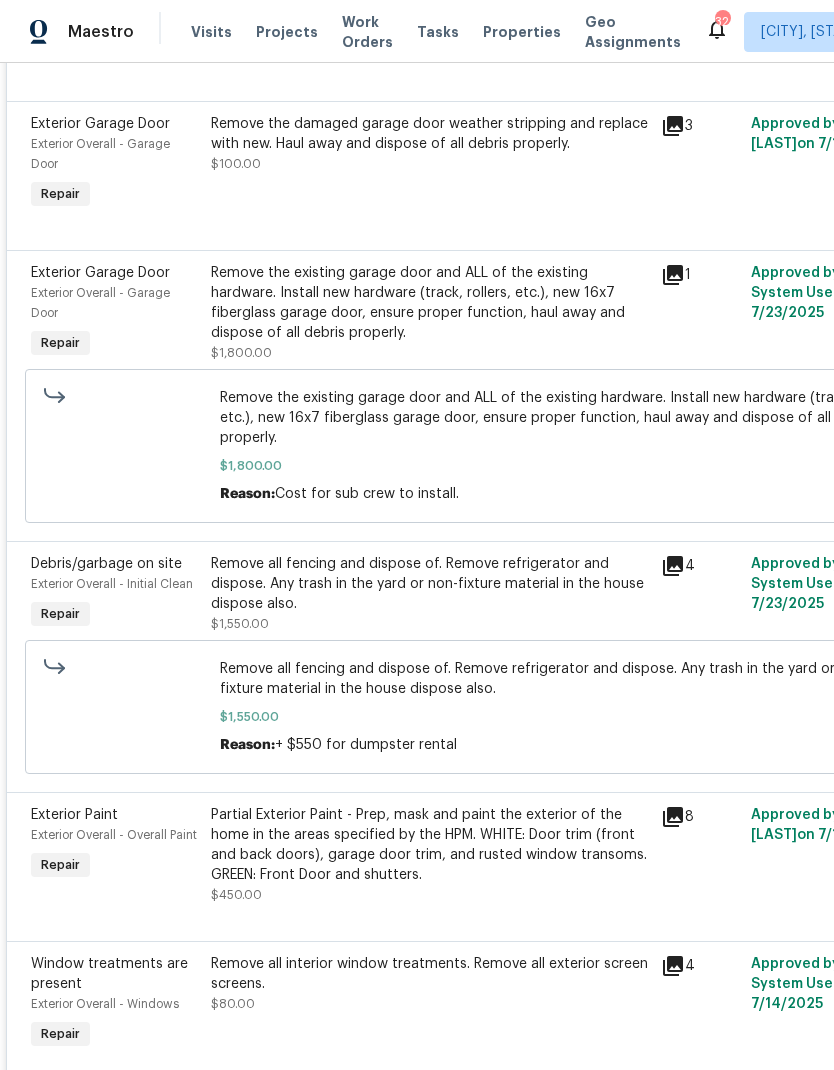 scroll, scrollTop: 1385, scrollLeft: 0, axis: vertical 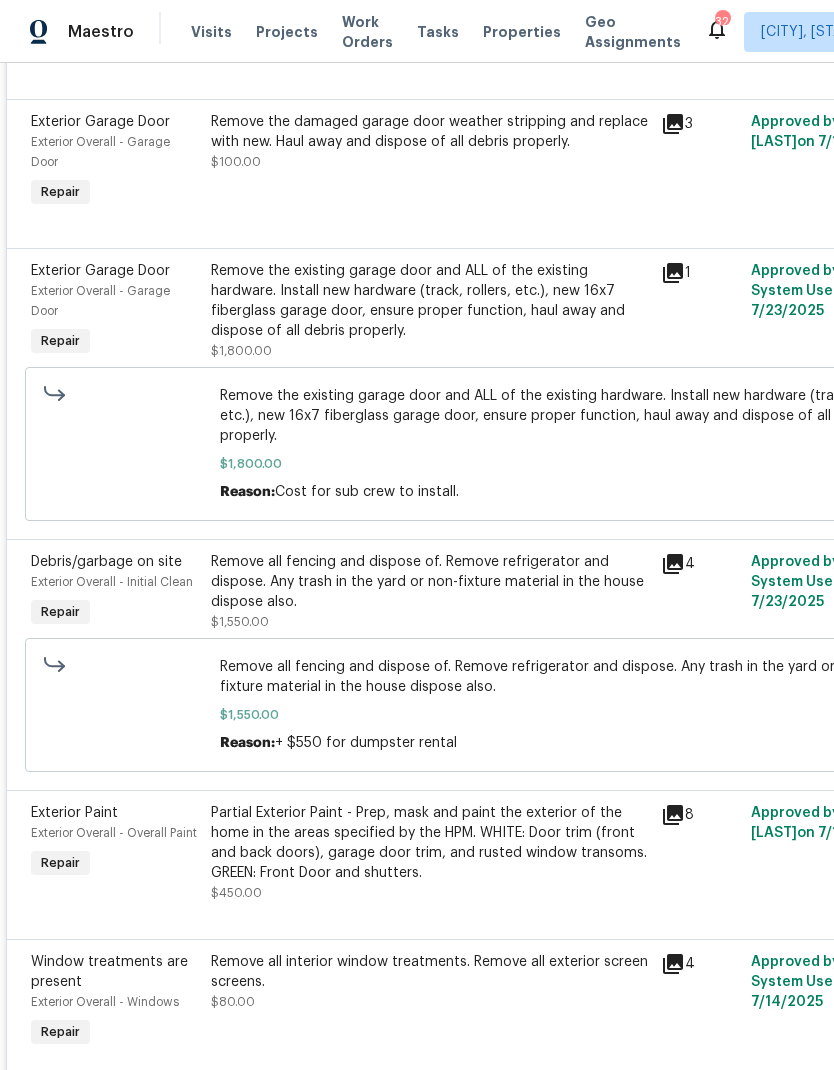 click 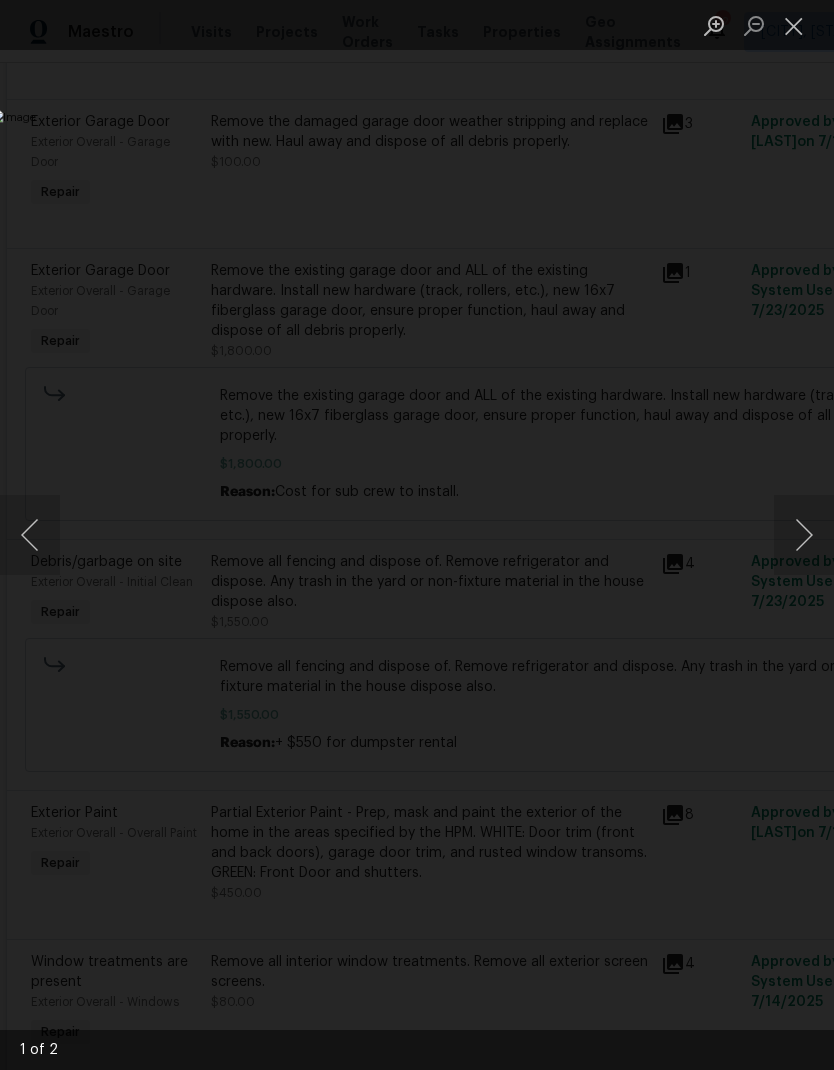 click at bounding box center (804, 535) 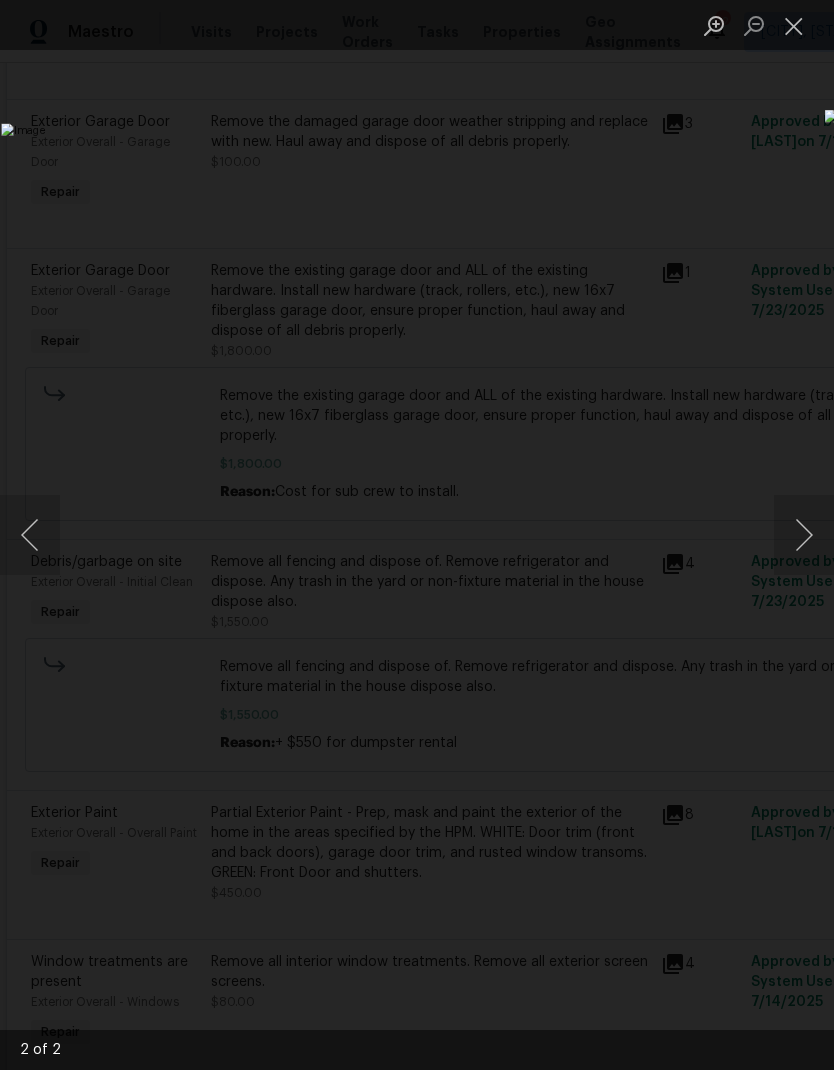 click at bounding box center (804, 535) 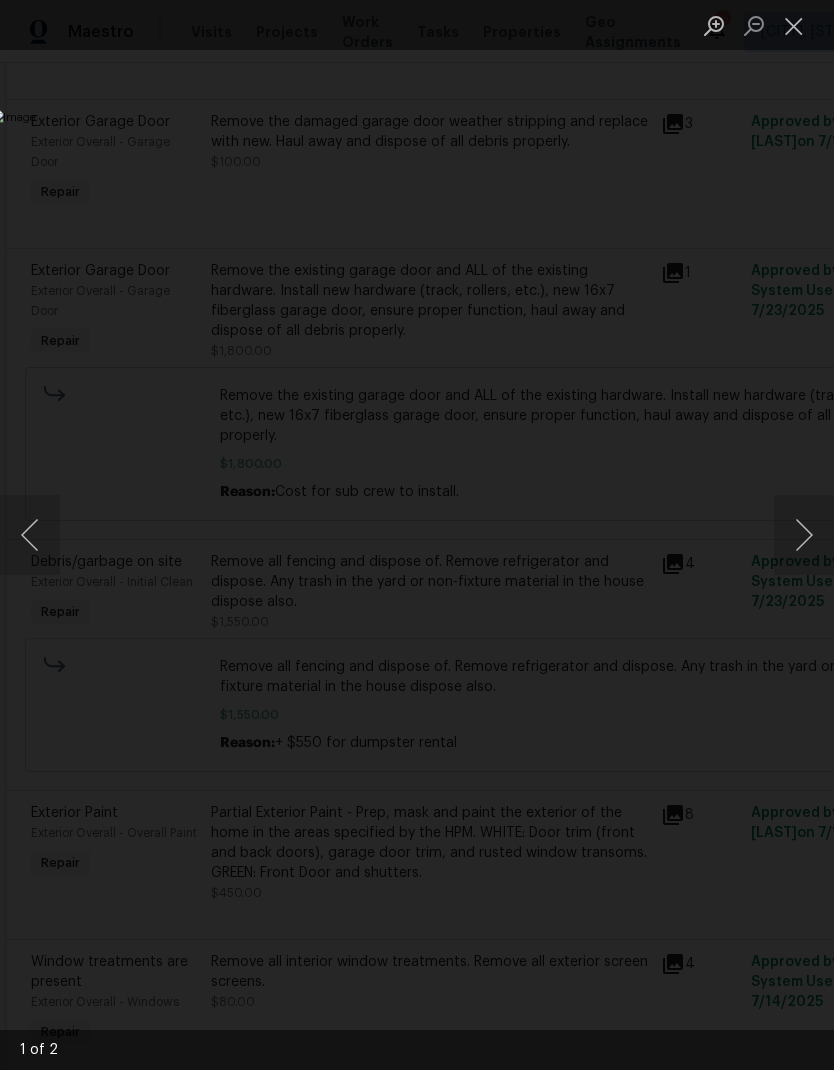 click at bounding box center (417, 535) 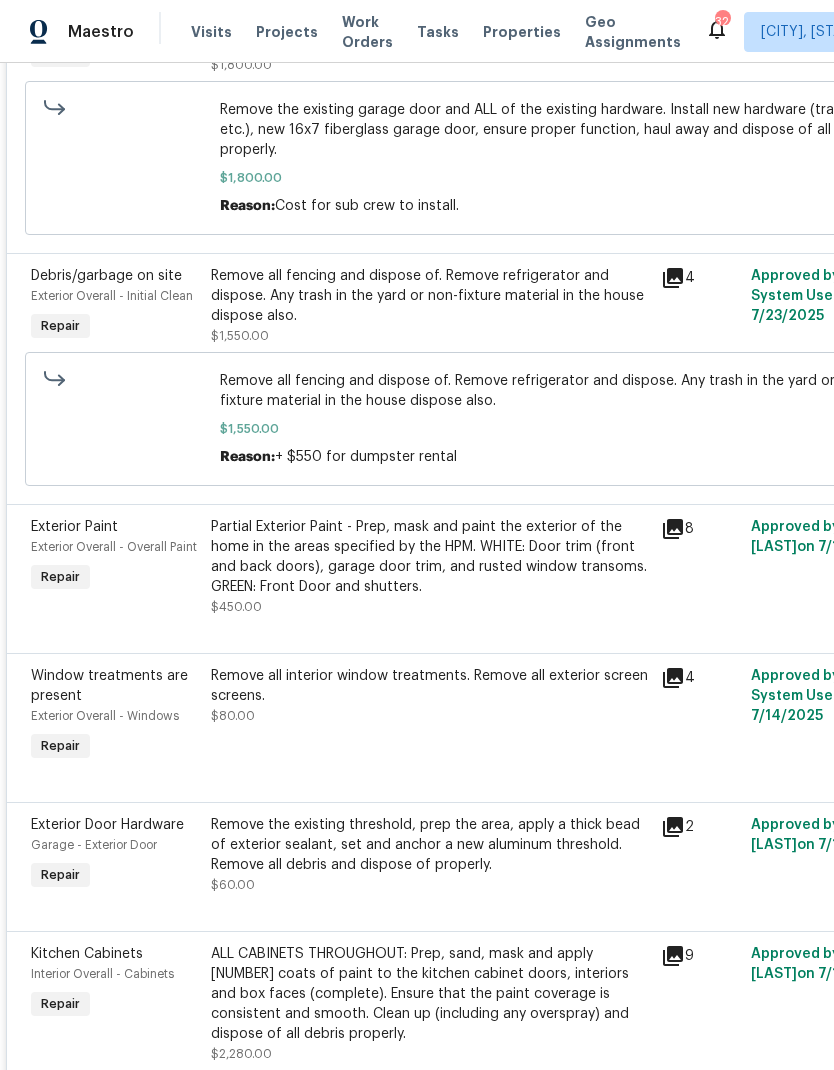 scroll, scrollTop: 1671, scrollLeft: 0, axis: vertical 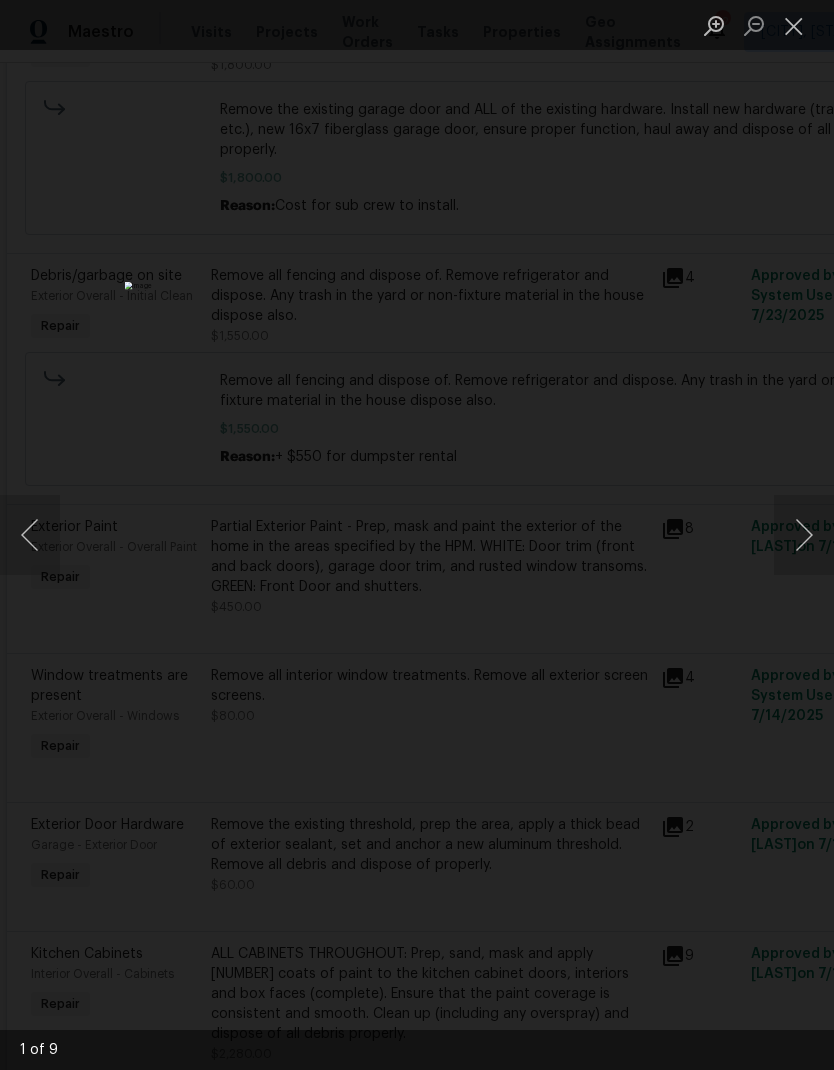 click at bounding box center [804, 535] 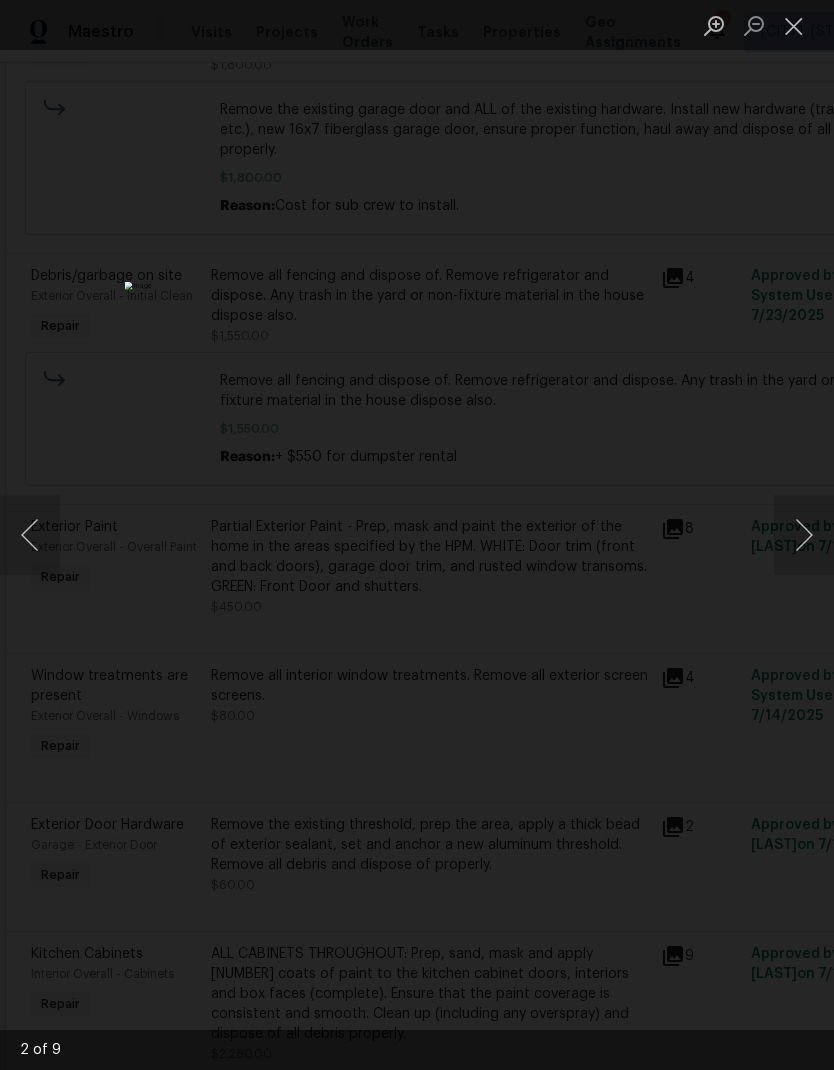 click at bounding box center [804, 535] 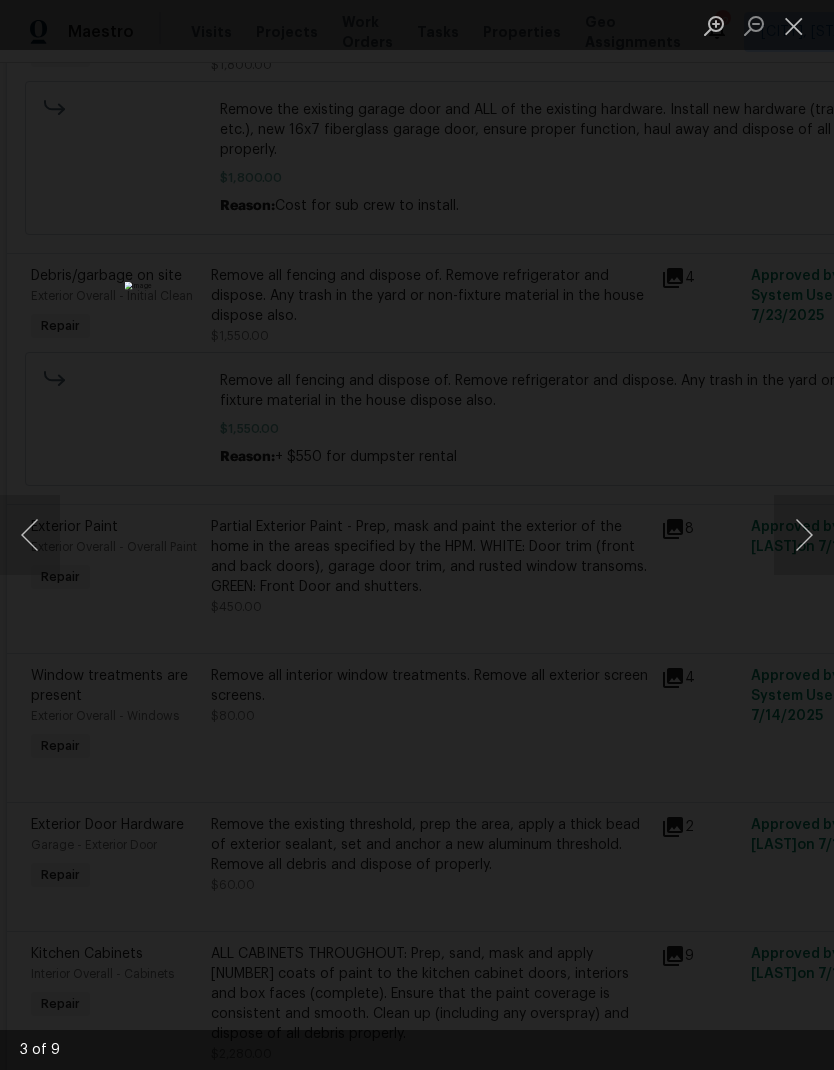 click at bounding box center [804, 535] 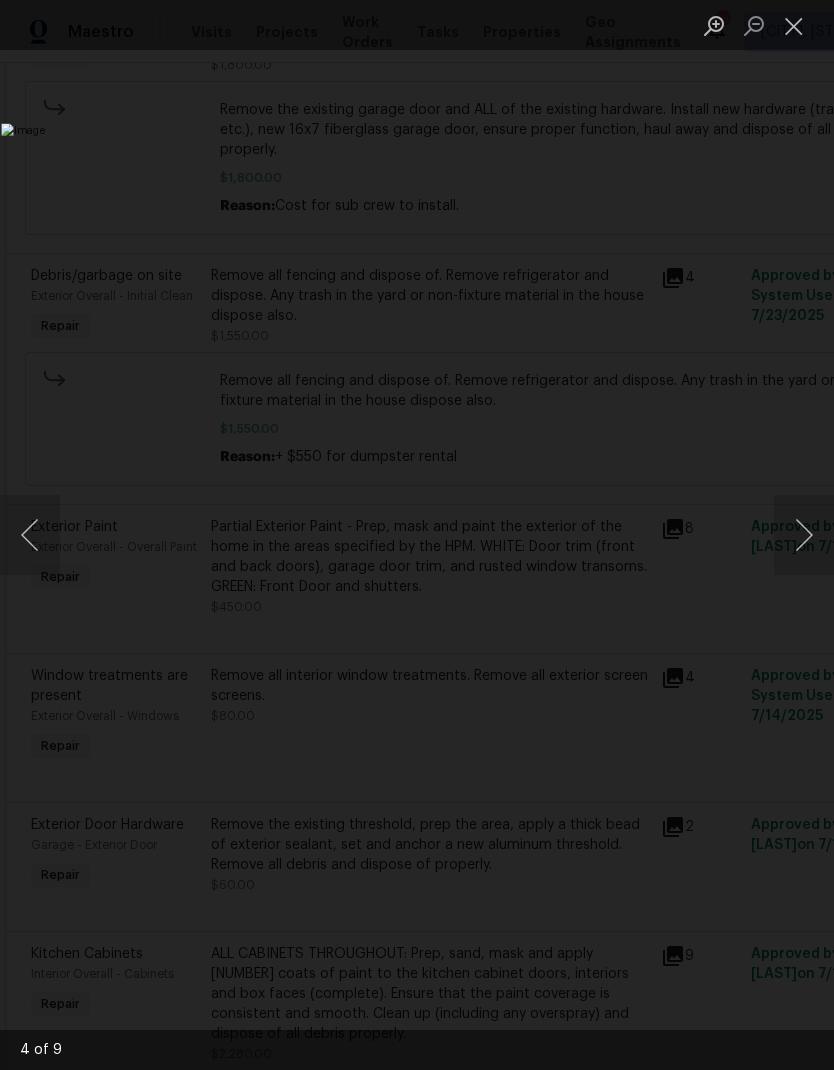 click at bounding box center [322, 534] 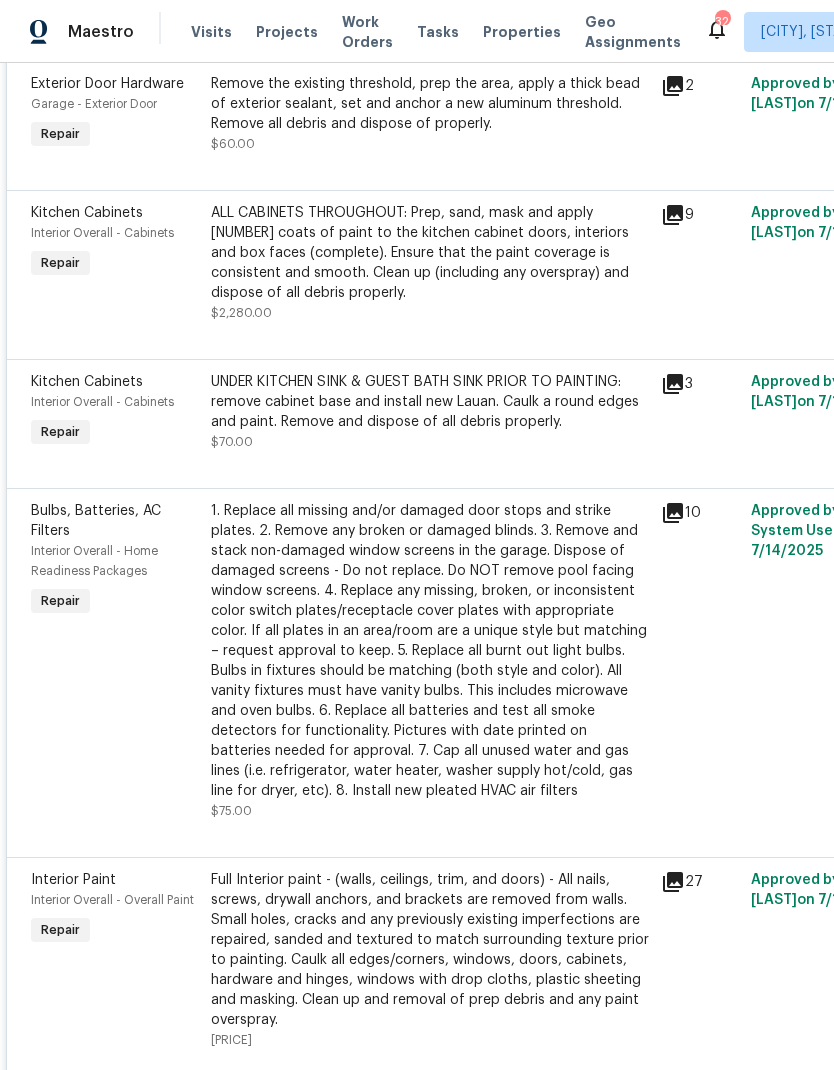 scroll, scrollTop: 2415, scrollLeft: 0, axis: vertical 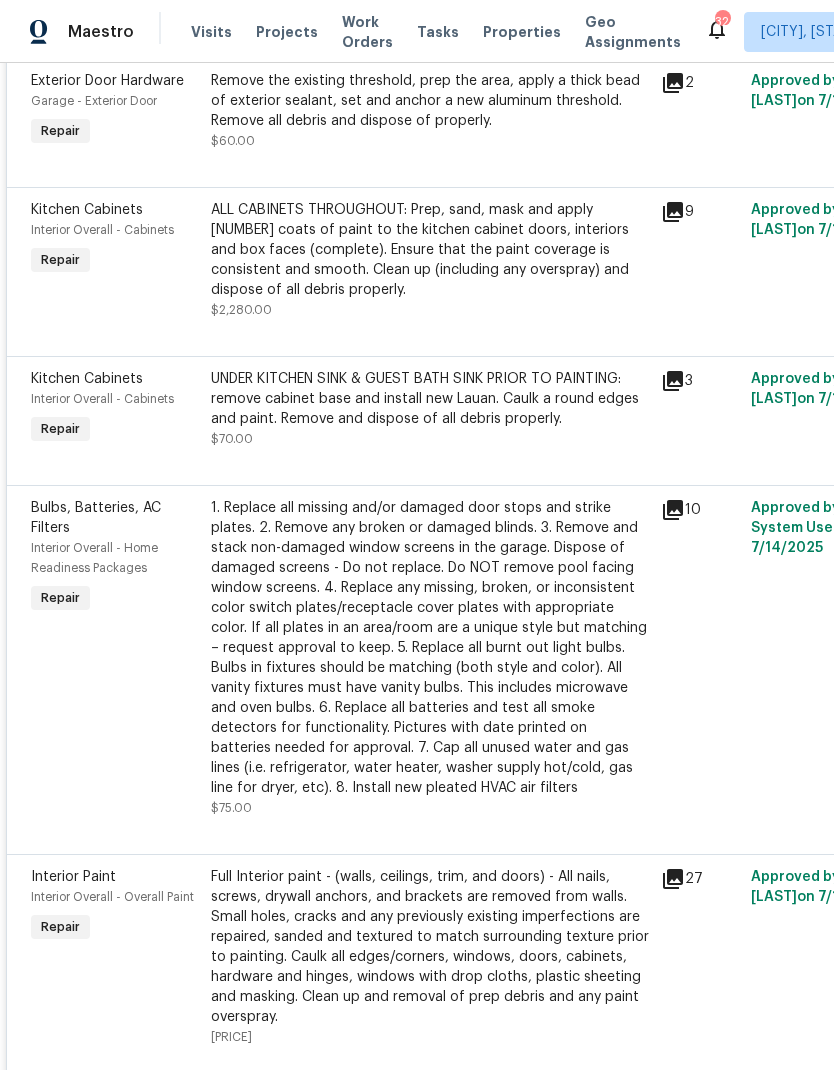 click on "ALL CABINETS THROUGHOUT: Prep, sand, mask and apply [NUMBER] coats of paint to the kitchen cabinet doors, interiors and box faces (complete). Ensure that the paint coverage is consistent and smooth. Clean up (including any overspray) and dispose of all debris properly." at bounding box center [430, 250] 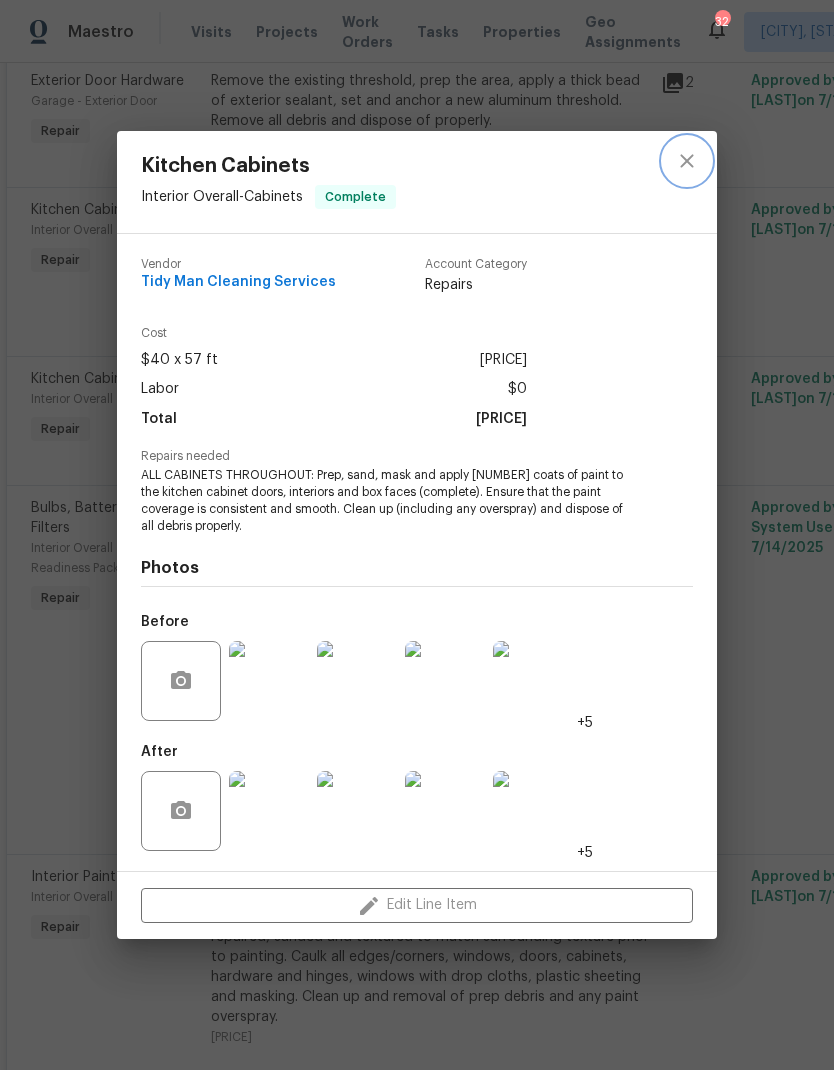 click 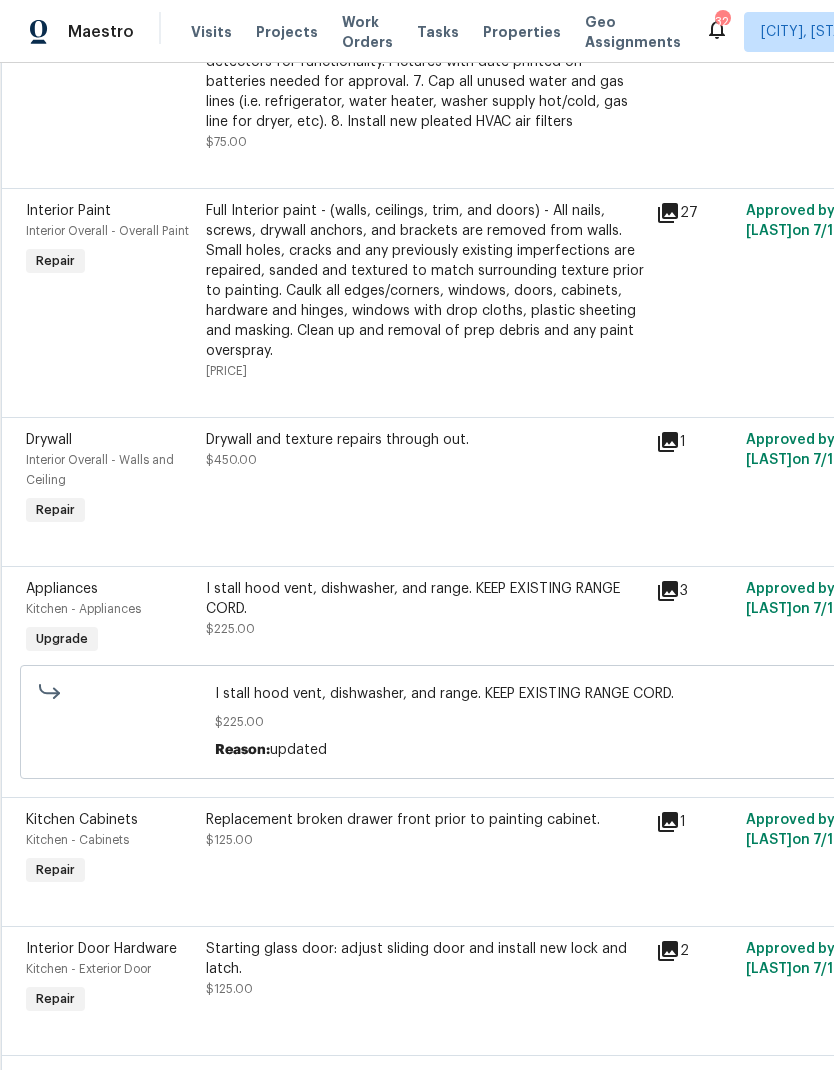 scroll, scrollTop: 3104, scrollLeft: 4, axis: both 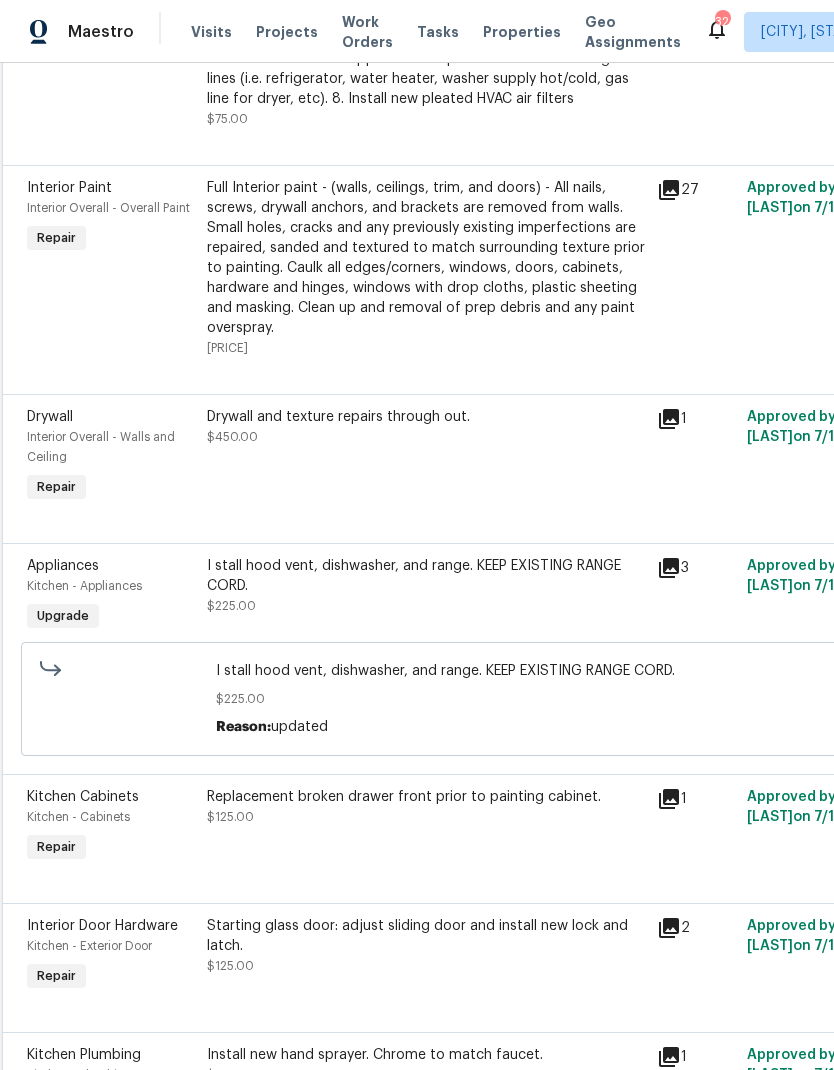 click on "Full Interior paint - (walls, ceilings, trim, and doors) - All nails, screws, drywall anchors, and brackets are removed from walls. Small holes, cracks and any previously existing imperfections are repaired, sanded and textured to match surrounding texture prior to painting. Caulk all edges/corners, windows, doors, cabinets, hardware and hinges, windows with drop cloths, plastic sheeting and masking. Clean up and removal of prep debris and any paint overspray." at bounding box center (426, 258) 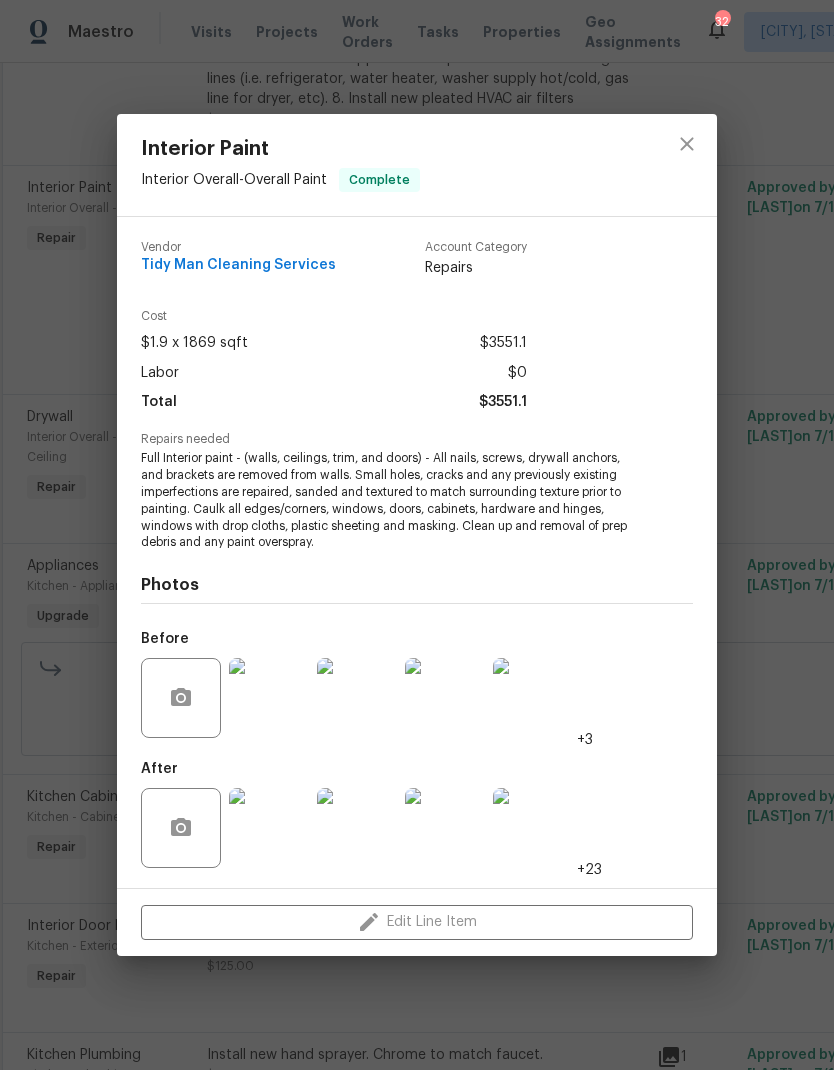 click on "Interior Paint Interior Overall  -  Overall Paint Complete Vendor Tidy Man Cleaning Services Account Category Repairs Cost [PRICE] [PRICE] Labor [PRICE] Total [PRICE] Repairs needed Full Interior paint - (walls, ceilings, trim, and doors) - All nails, screws, drywall anchors, and brackets are removed from walls. Small holes, cracks and any previously existing imperfections are repaired, sanded and textured to match surrounding texture prior to painting. Caulk all edges/corners, windows, doors, counters, tubs/showers and baseboards; To include painting of all register vents (after proper preparation), all sides of doors, protection of floors, cabinets, hardware and hinges, windows with drop cloths, plastic sheeting and masking. Clean up and removal of prep debris and any paint overspray. Photos Before  + [NUMBER]  After  + [NUMBER]  Edit Line Item" at bounding box center (417, 535) 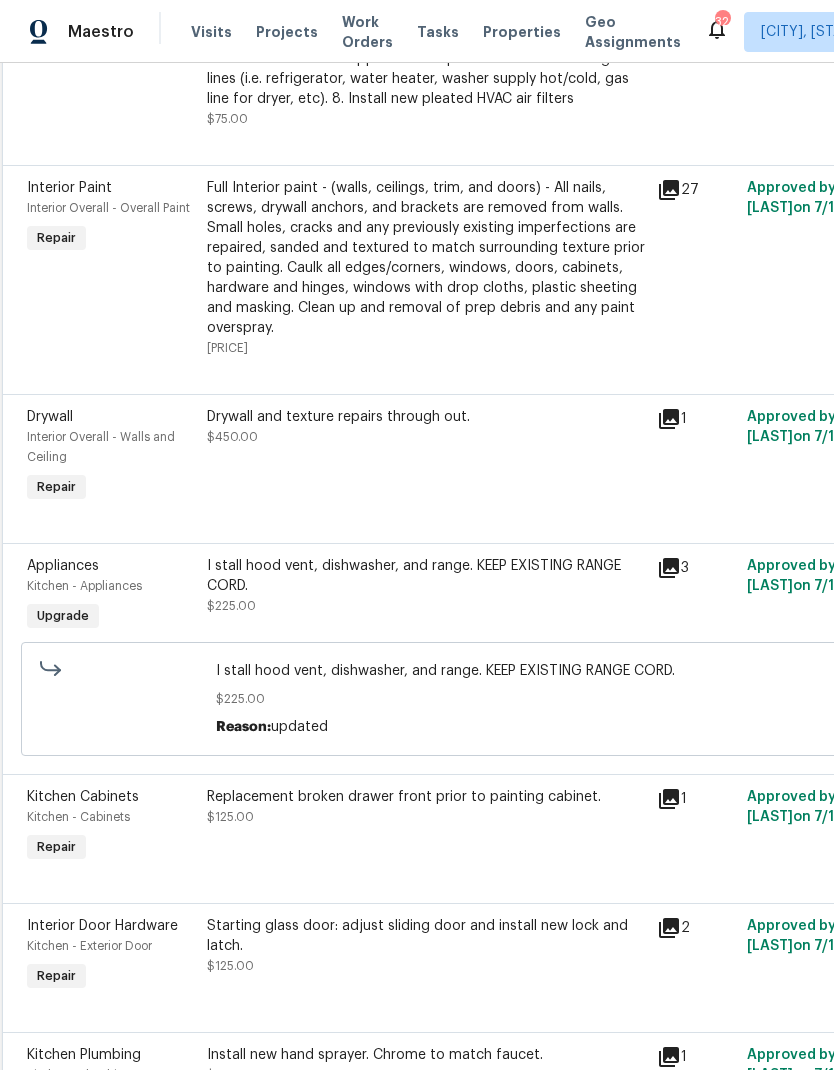 click 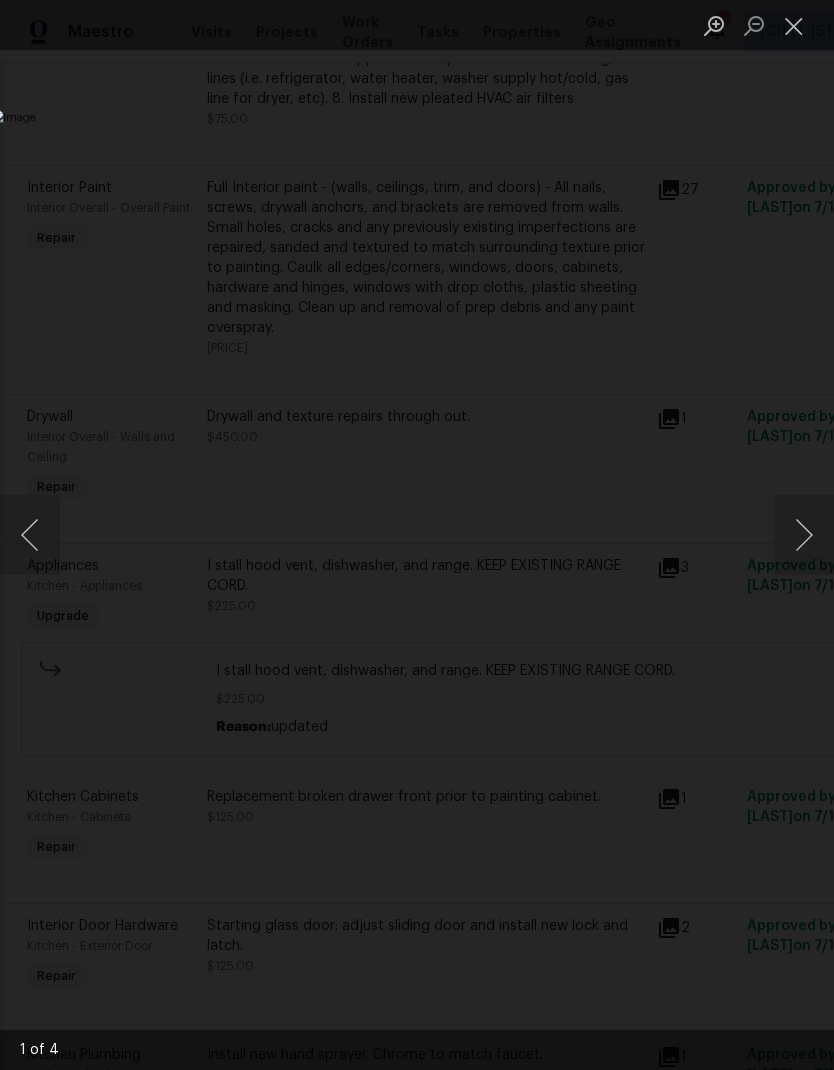 click at bounding box center (417, 535) 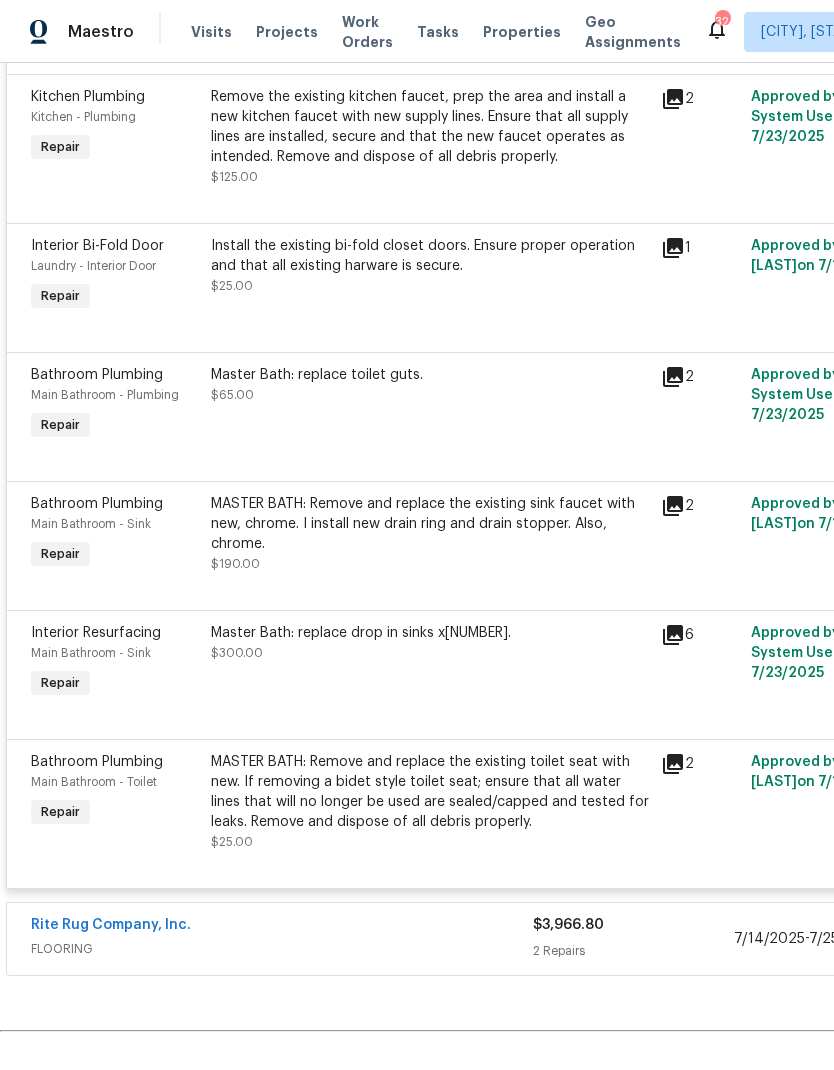 scroll, scrollTop: 4193, scrollLeft: 0, axis: vertical 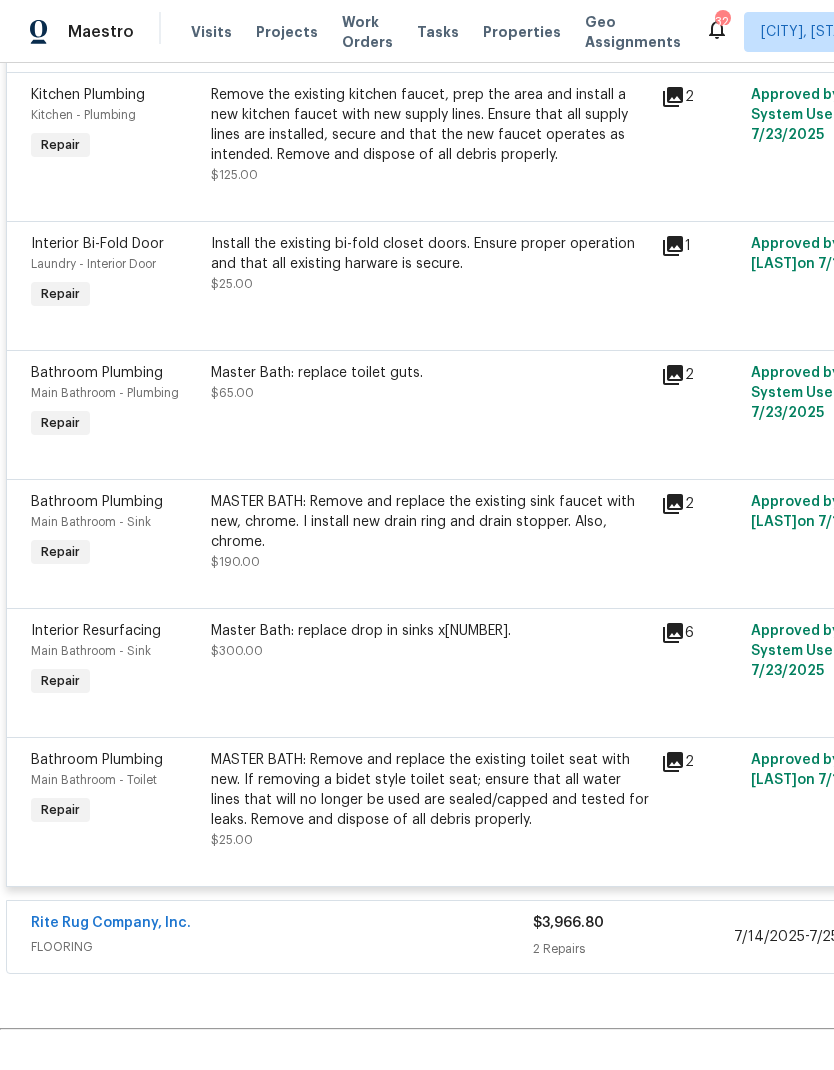 click 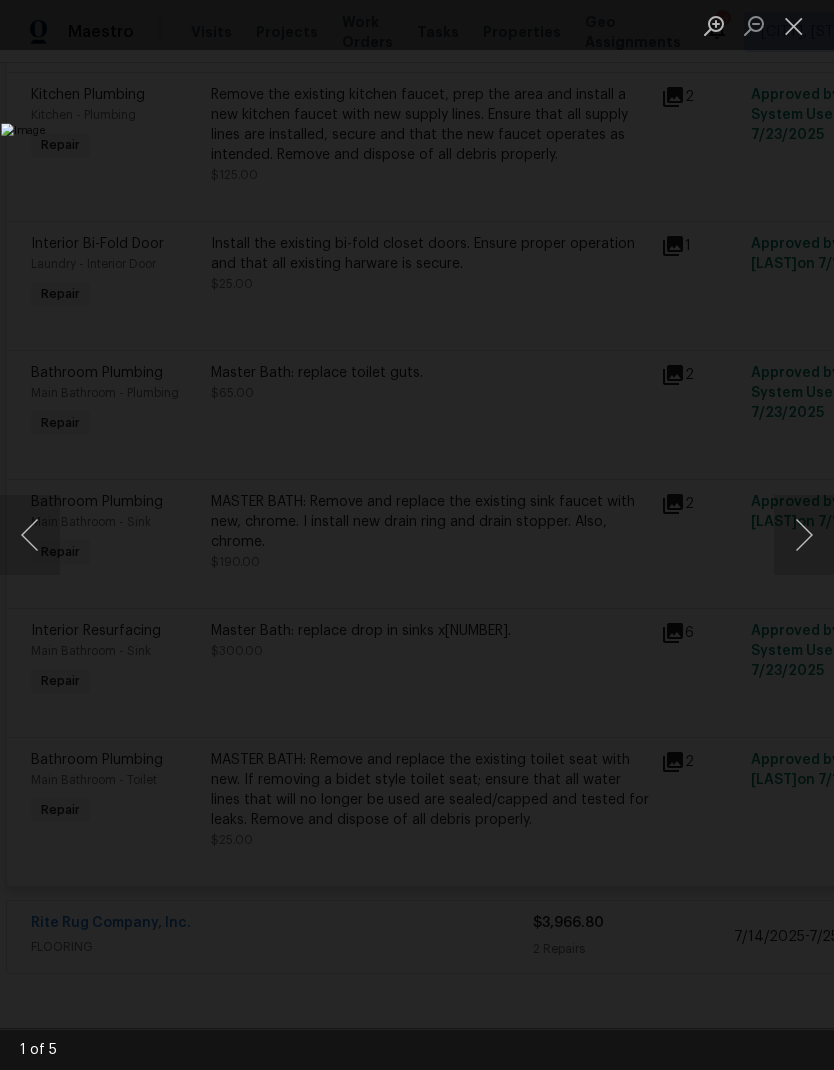 click at bounding box center [804, 535] 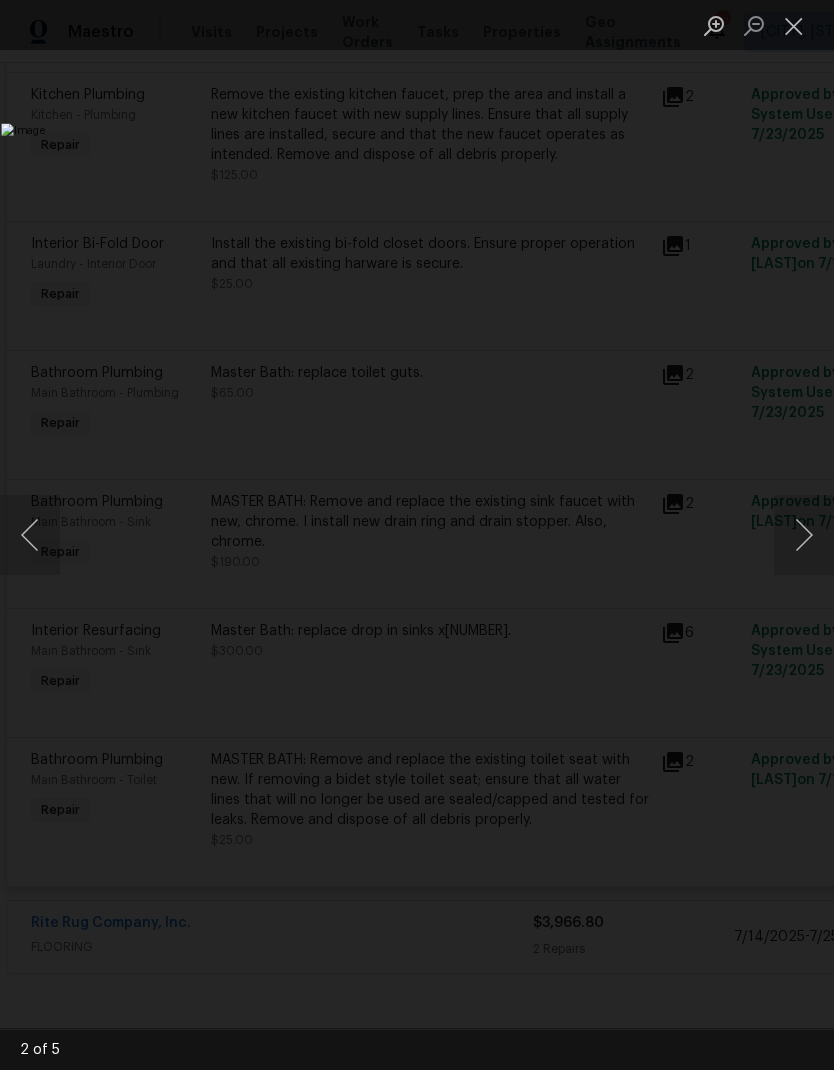 click at bounding box center [794, 25] 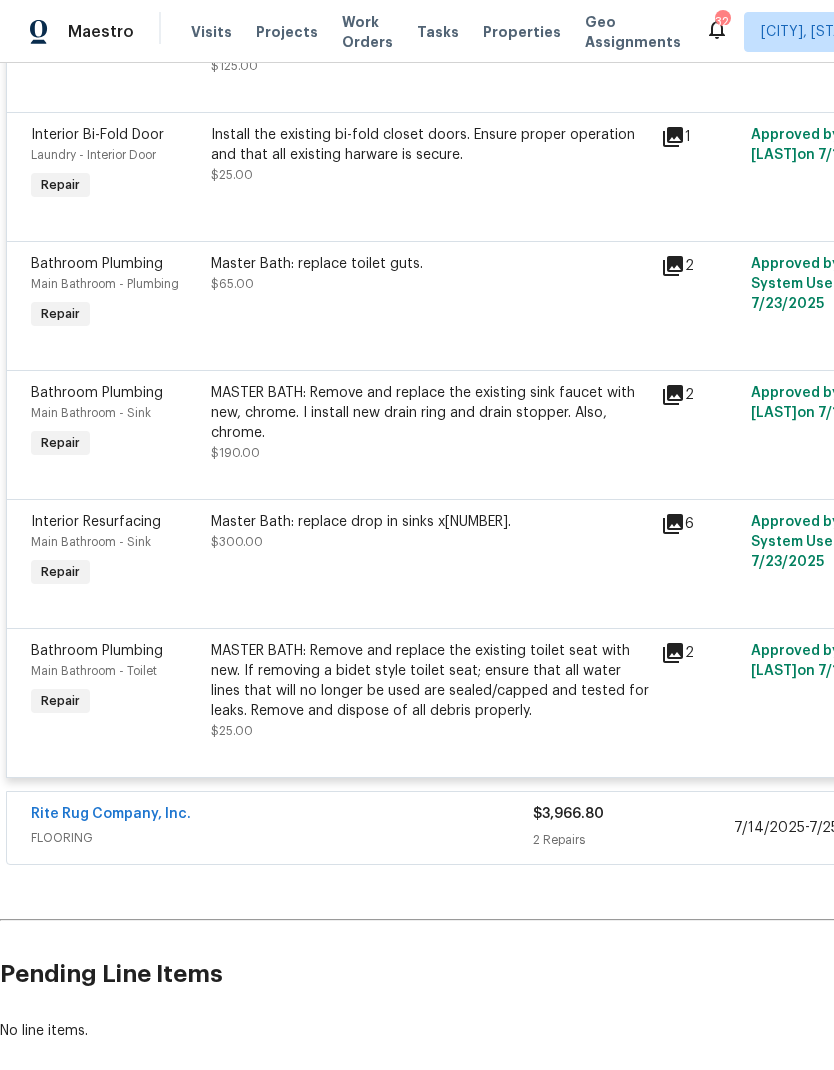 scroll, scrollTop: 4309, scrollLeft: 0, axis: vertical 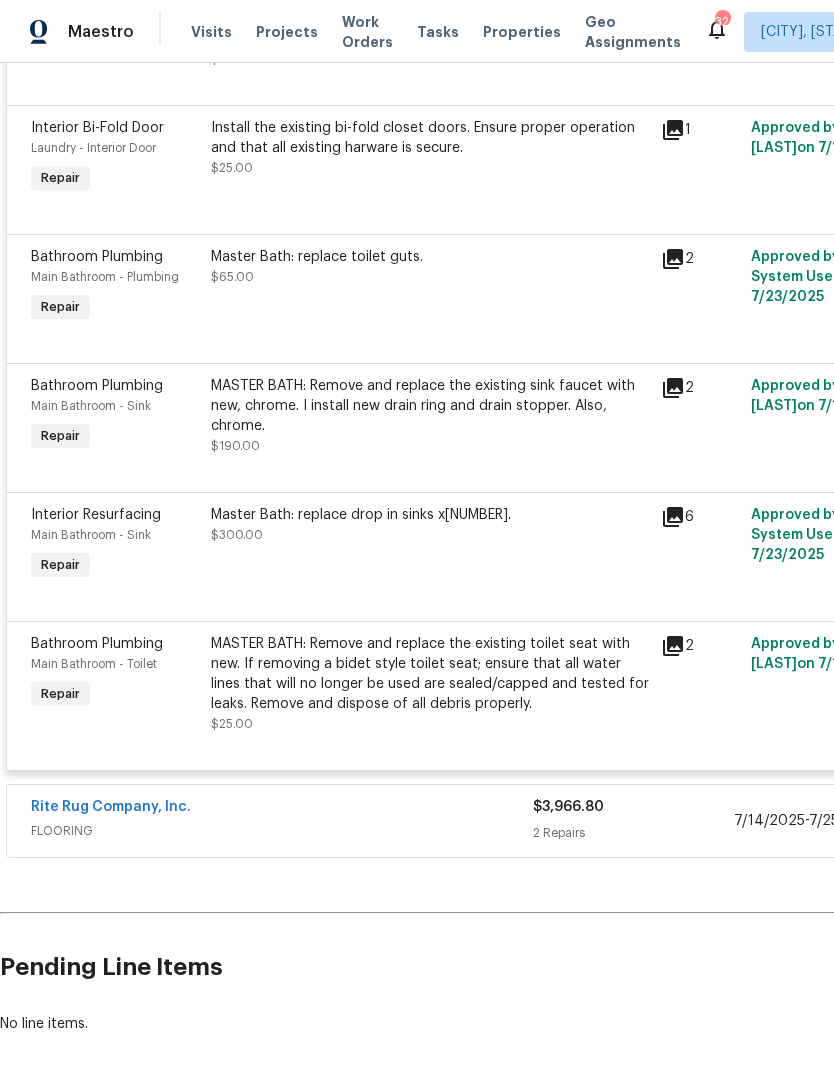 click 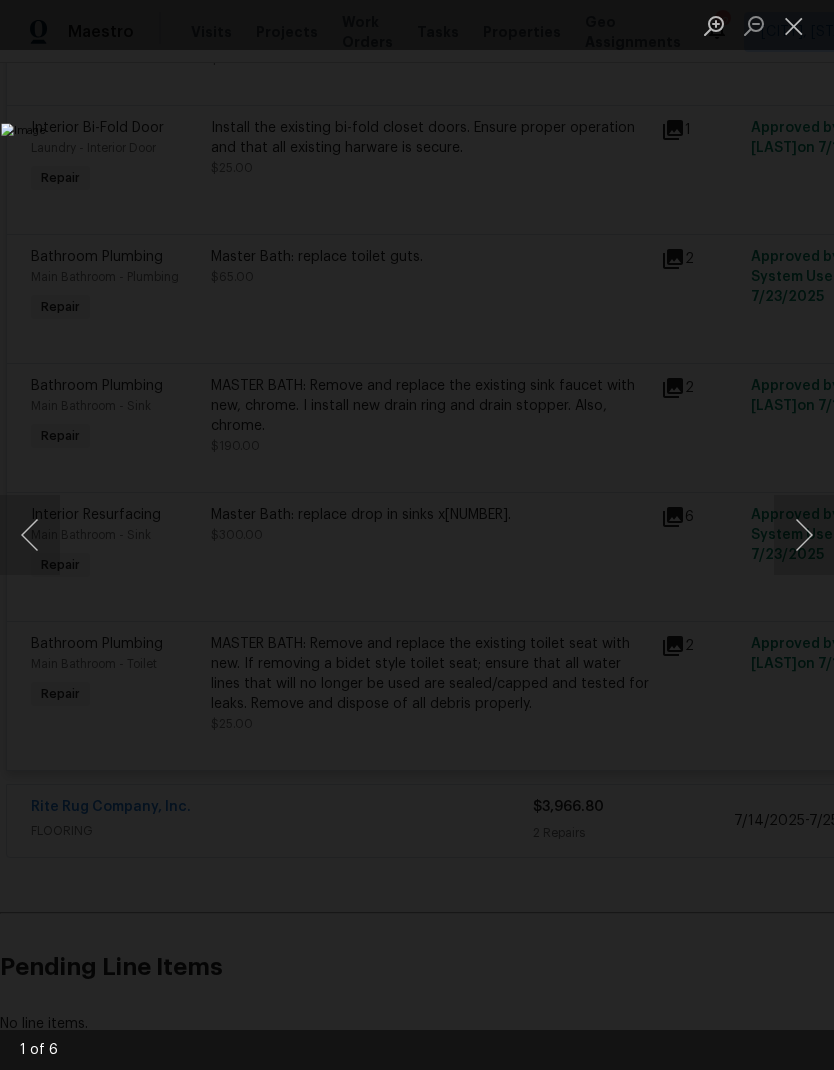 click at bounding box center [804, 535] 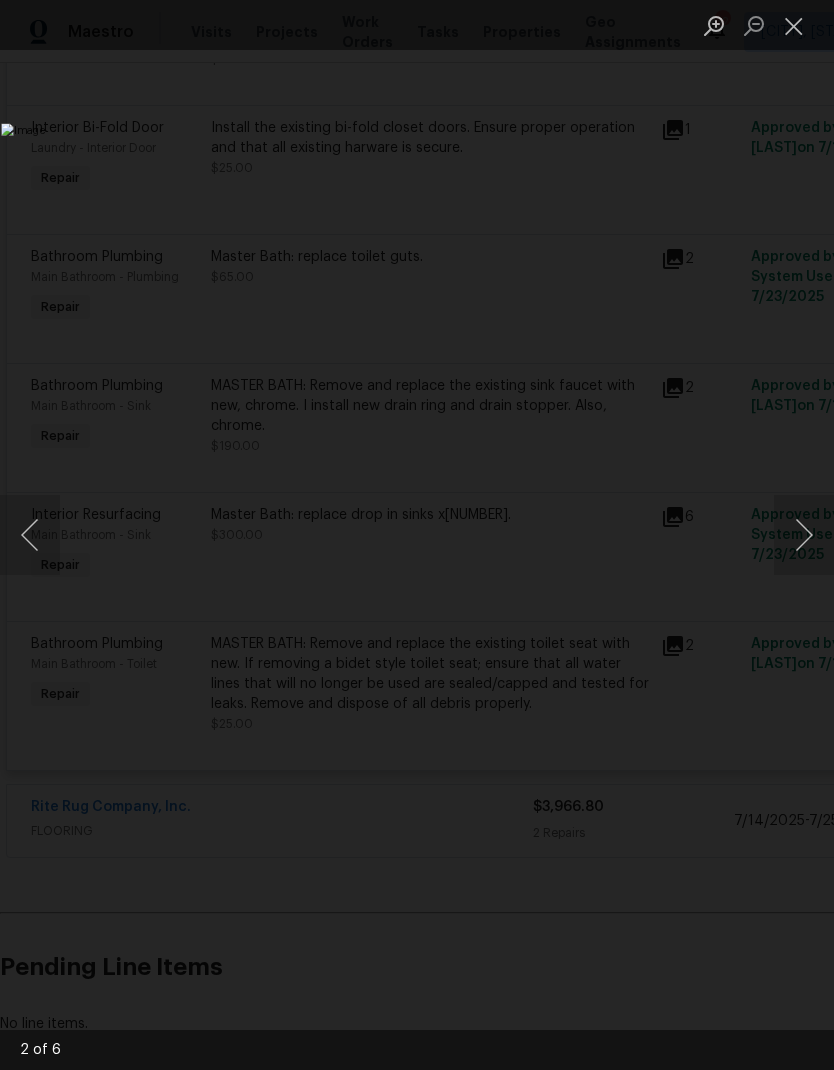 click at bounding box center (804, 535) 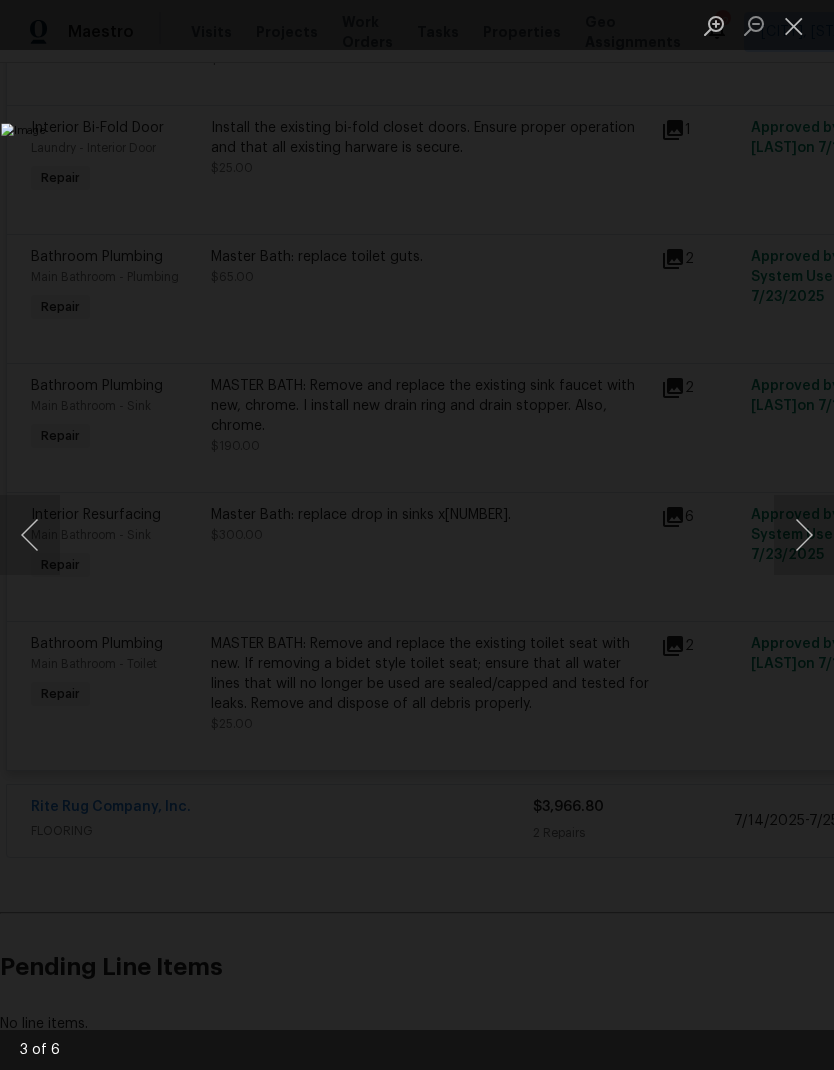 click at bounding box center [804, 535] 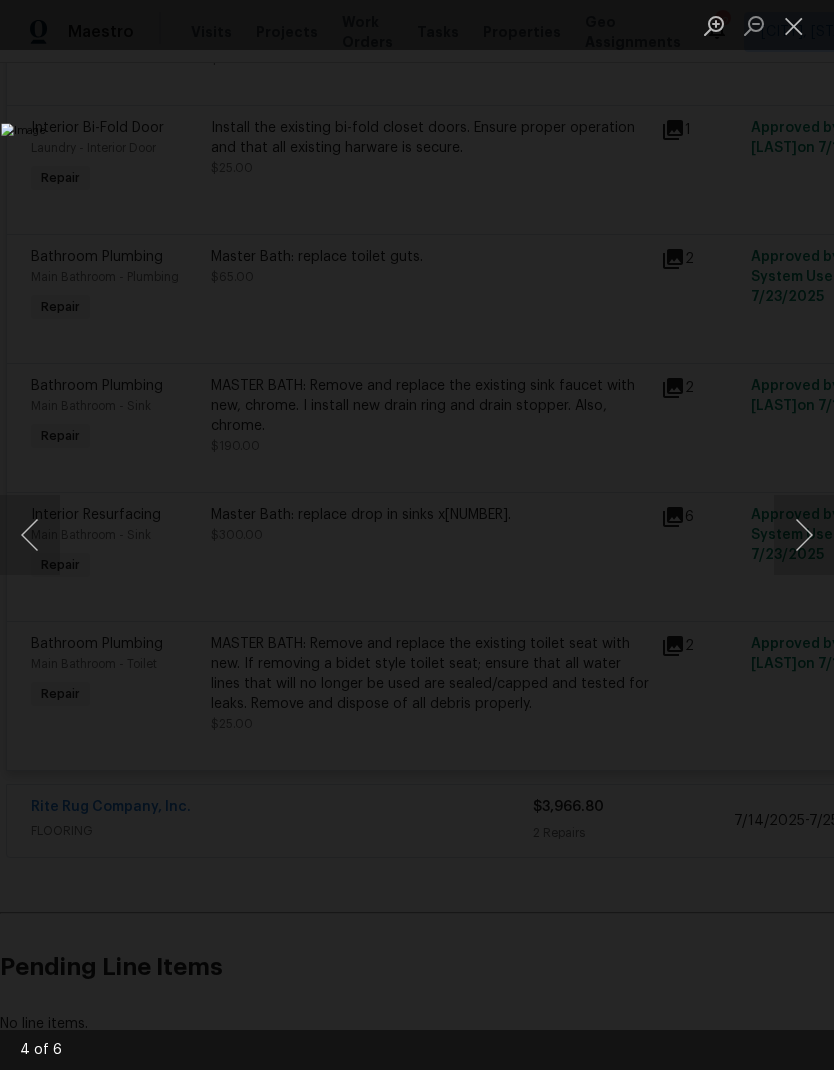 click at bounding box center [804, 535] 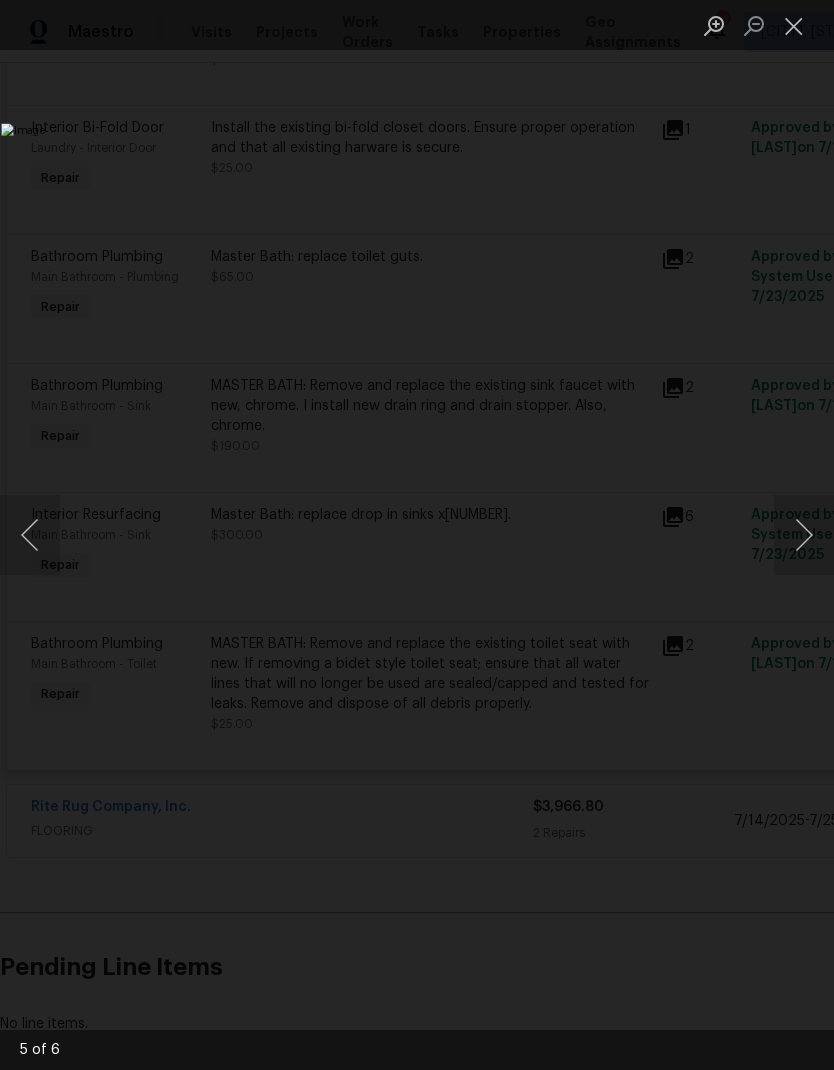 click at bounding box center (804, 535) 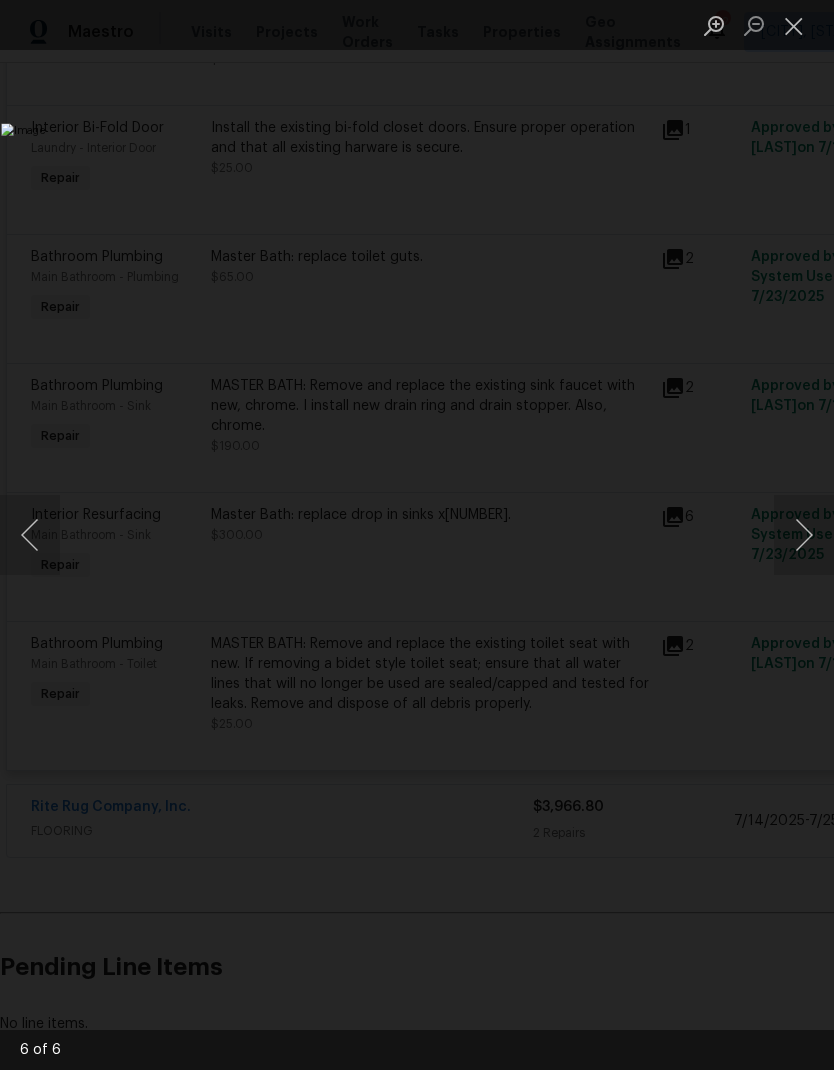 click at bounding box center [794, 25] 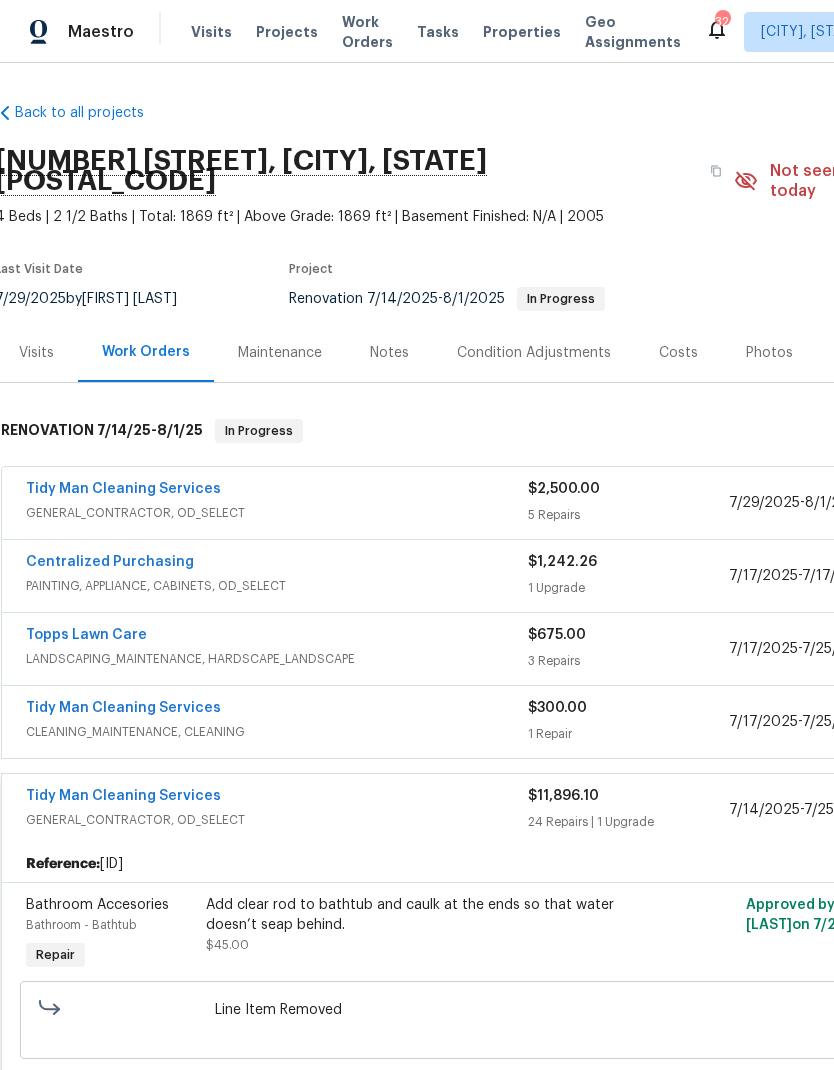 scroll, scrollTop: 0, scrollLeft: 4, axis: horizontal 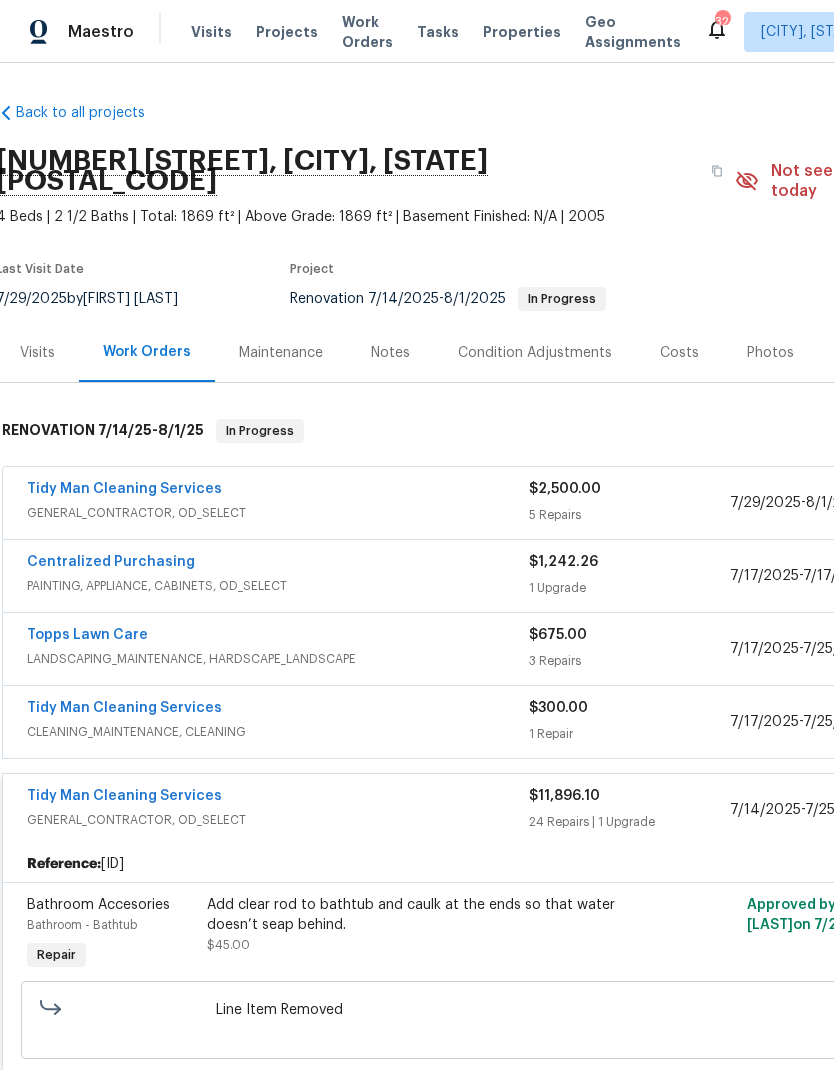 click on "$11,896.10" at bounding box center [564, 796] 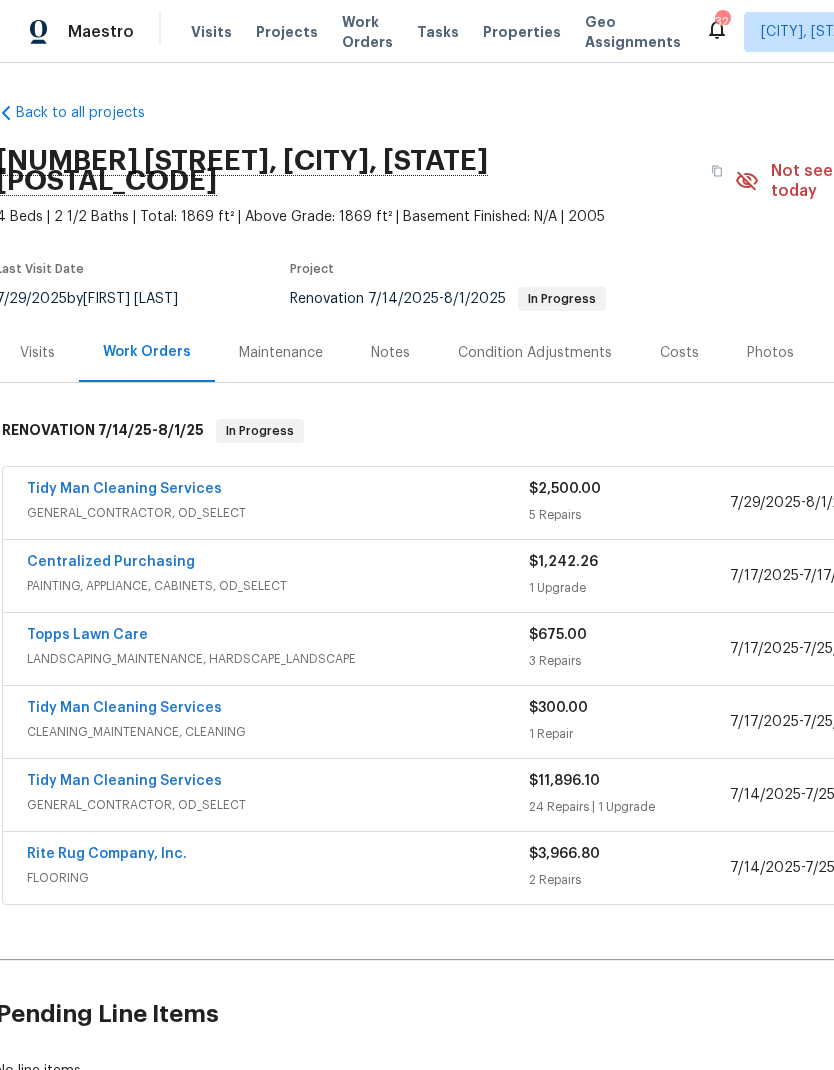 click on "7/17/2025" at bounding box center (764, 649) 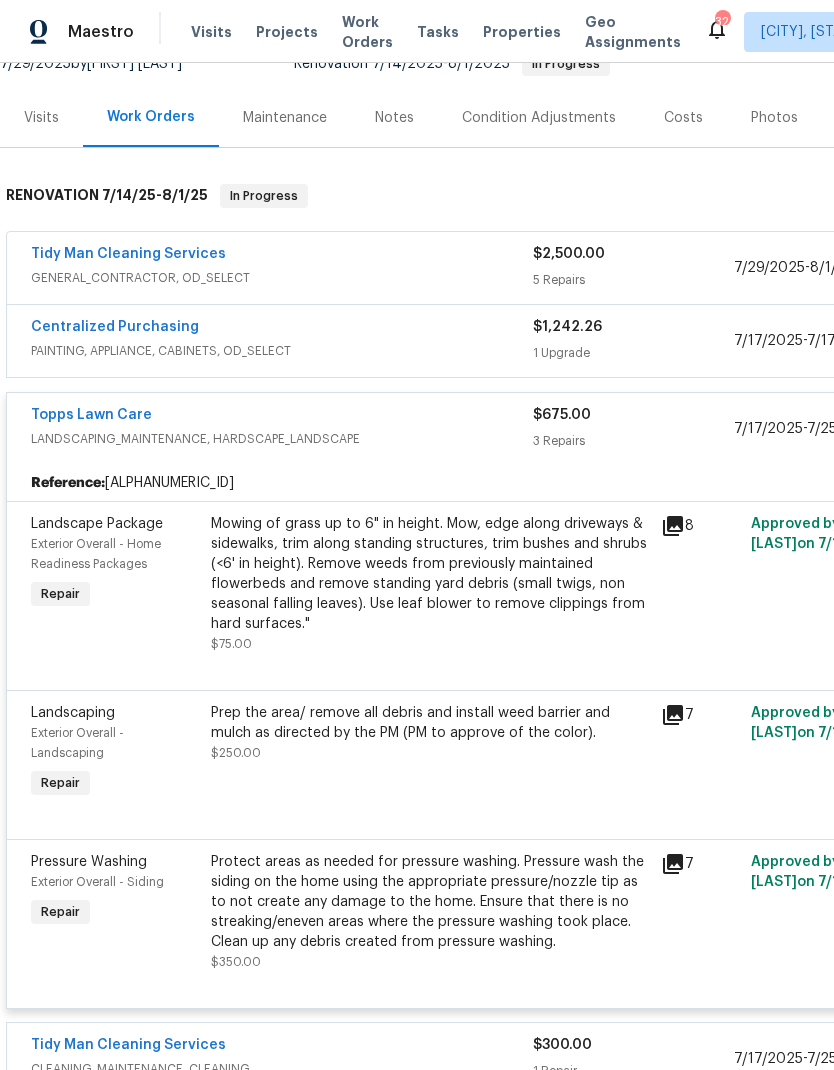 scroll, scrollTop: 236, scrollLeft: 0, axis: vertical 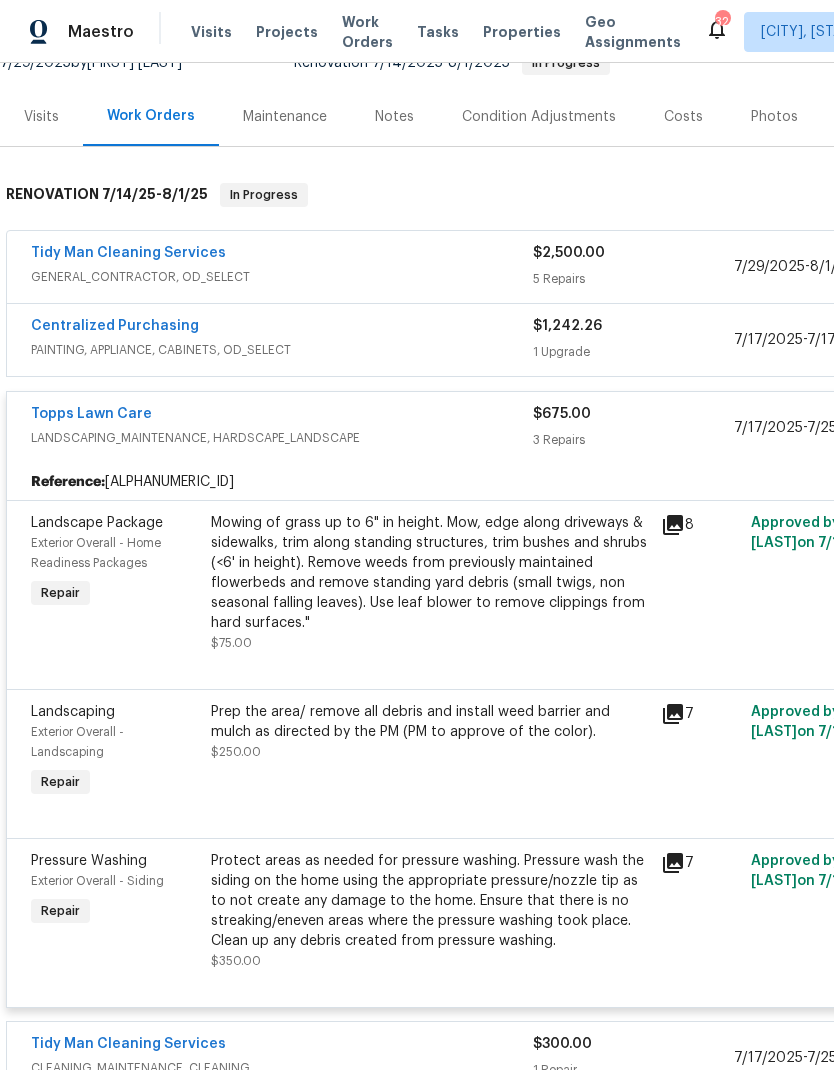 click on "7/29/2025" at bounding box center (769, 267) 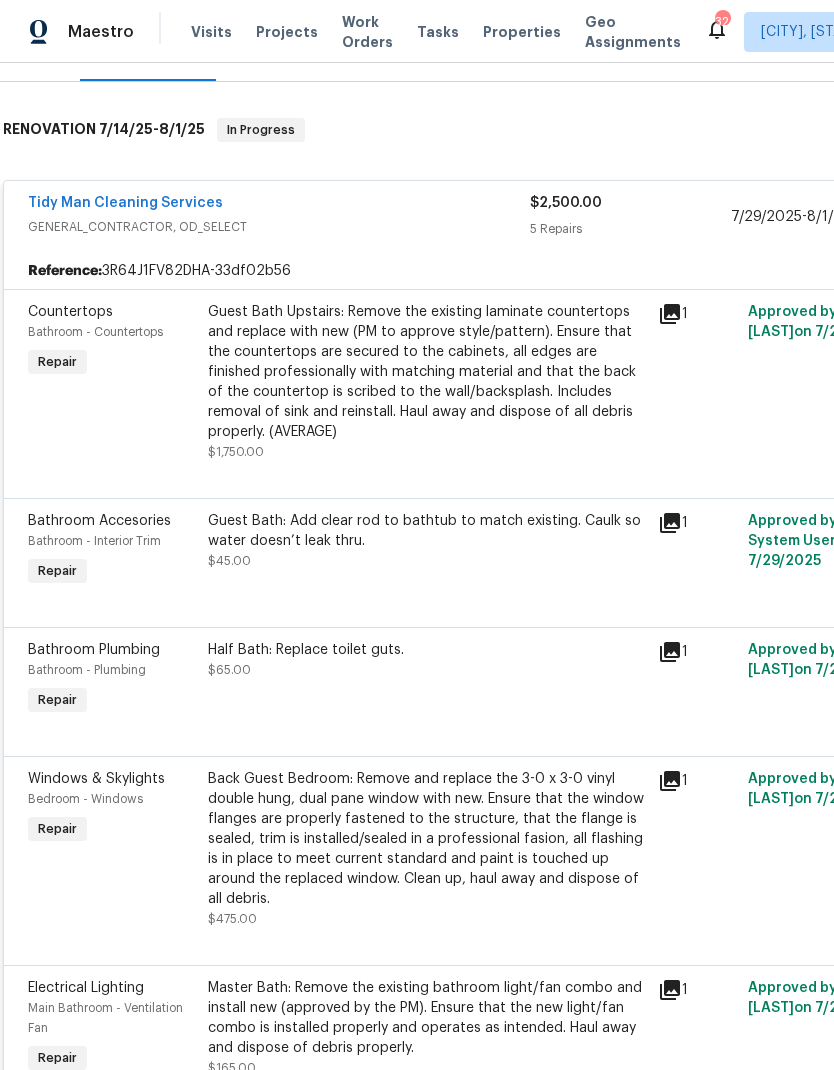 scroll, scrollTop: 306, scrollLeft: 3, axis: both 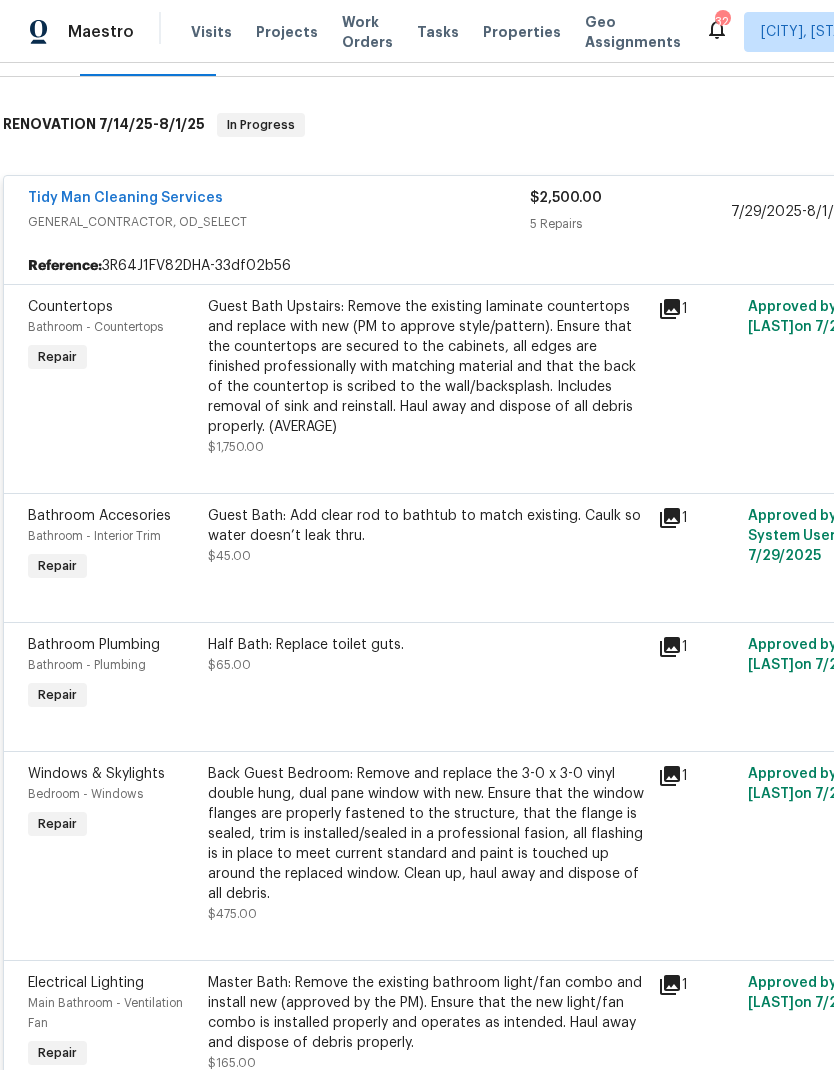 click 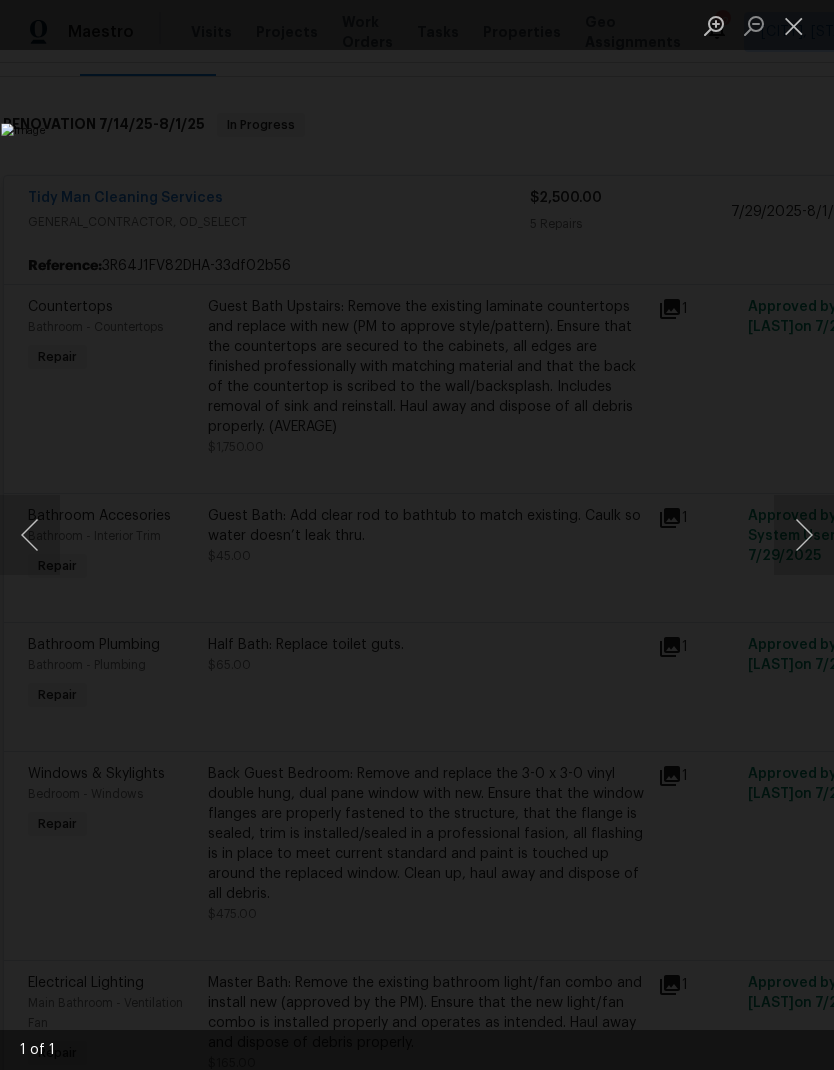 click at bounding box center [322, 534] 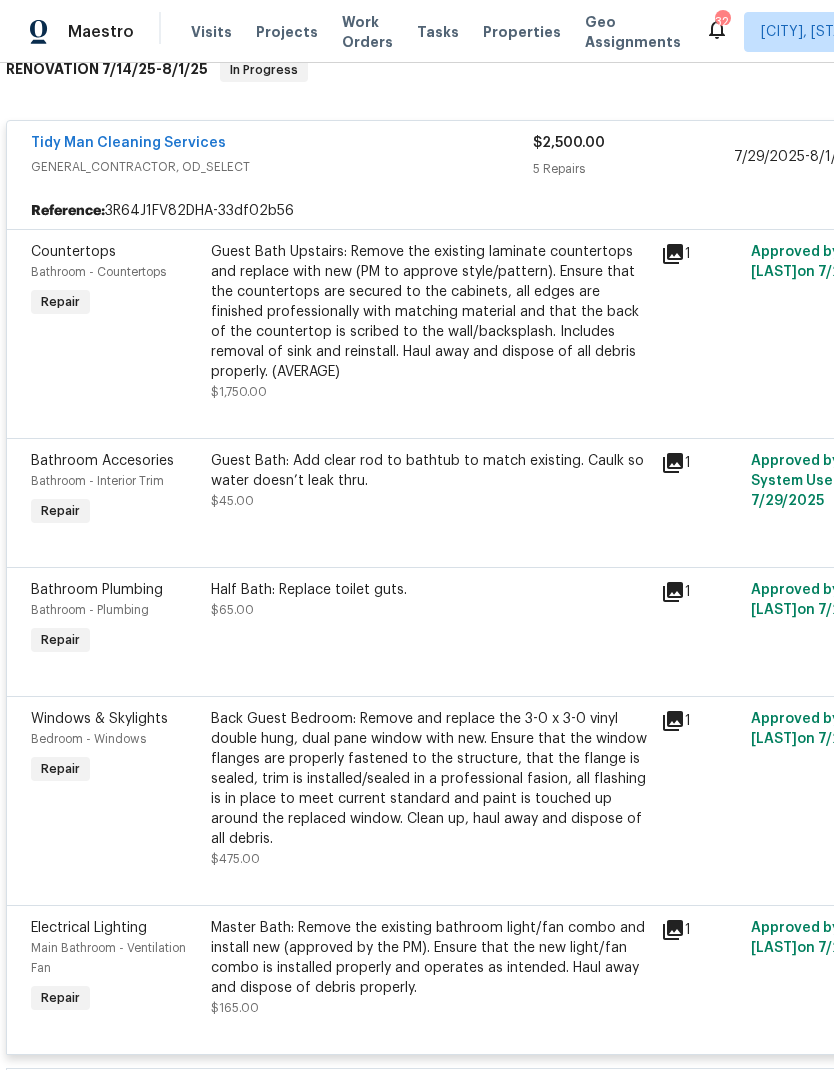 scroll, scrollTop: 361, scrollLeft: 0, axis: vertical 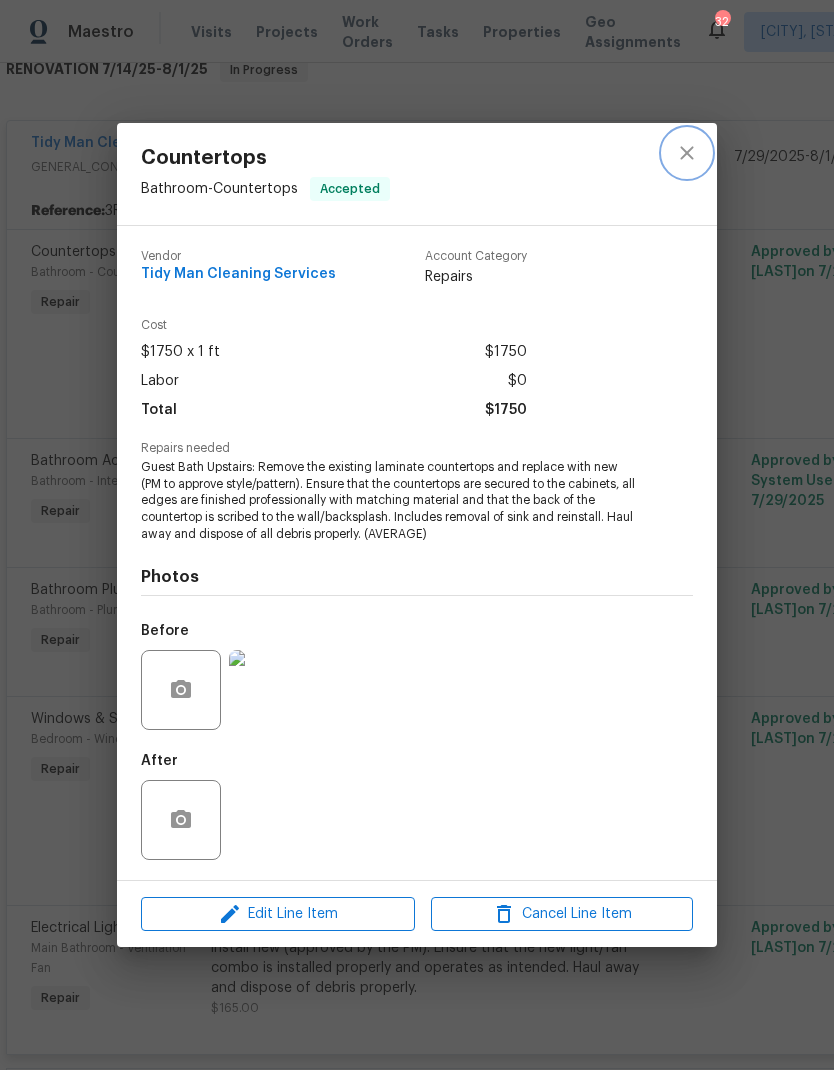 click 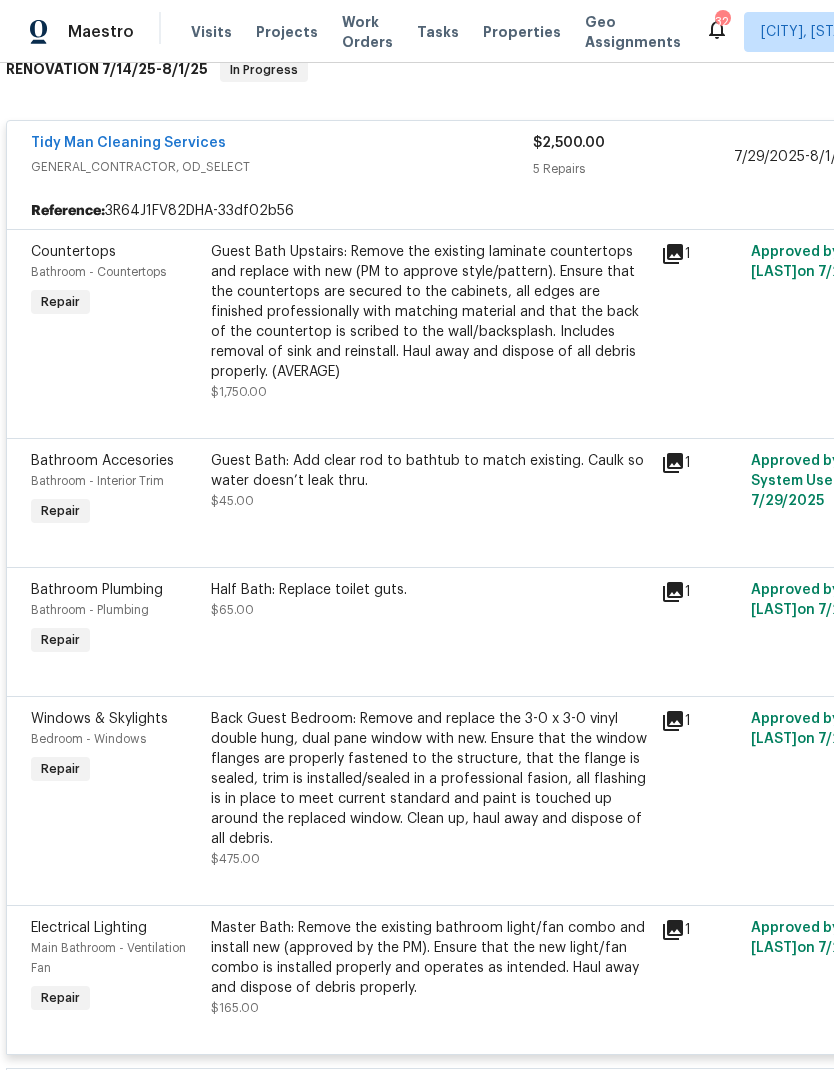 click on "Tidy Man Cleaning Services" at bounding box center [128, 143] 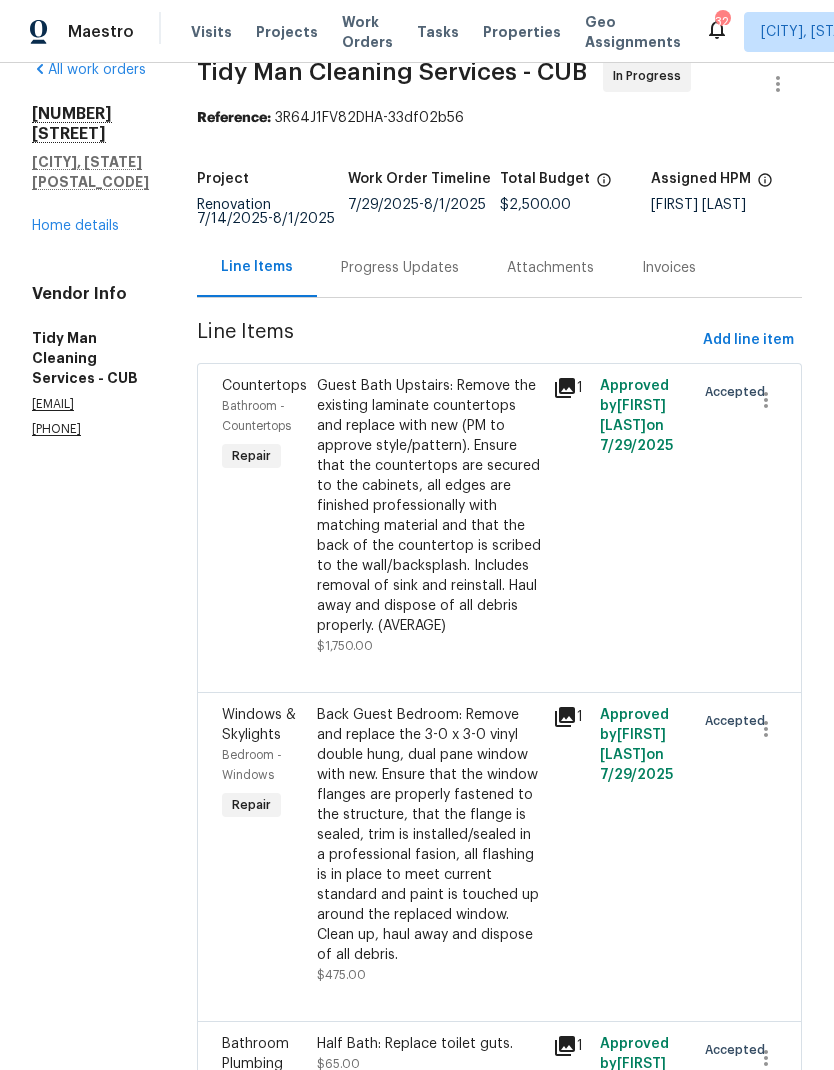 scroll, scrollTop: 50, scrollLeft: 0, axis: vertical 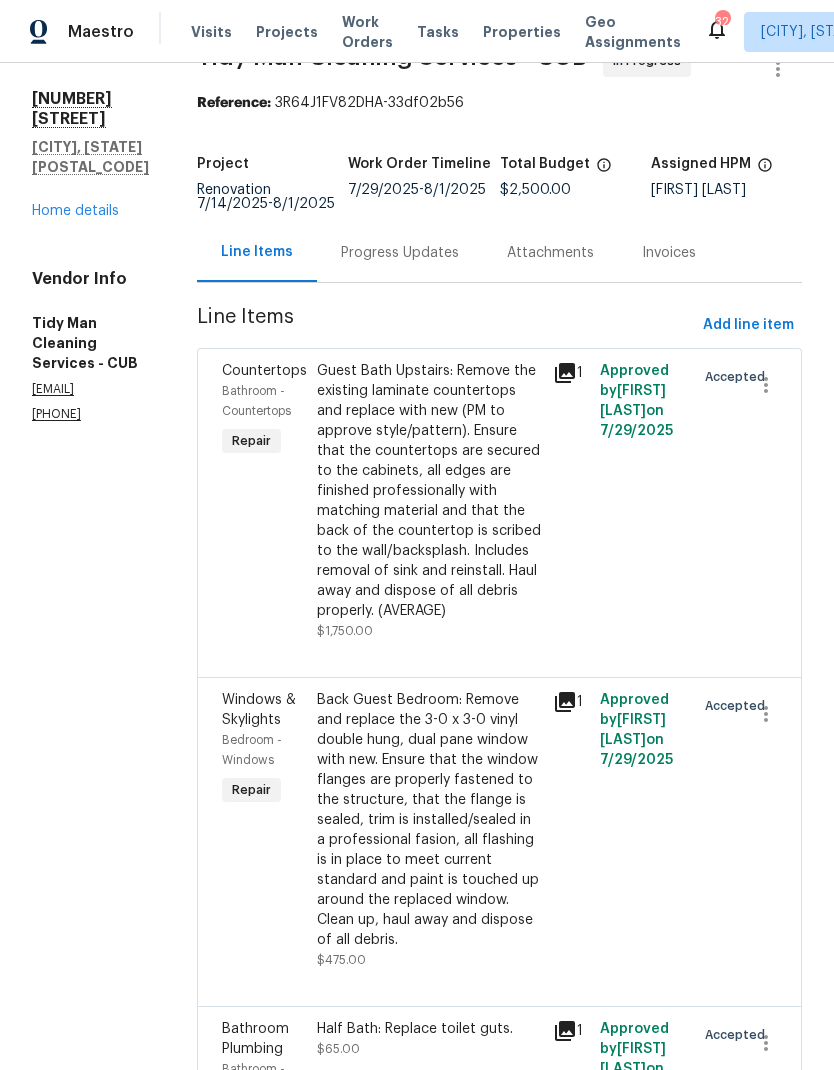 click on "Progress Updates" at bounding box center [400, 252] 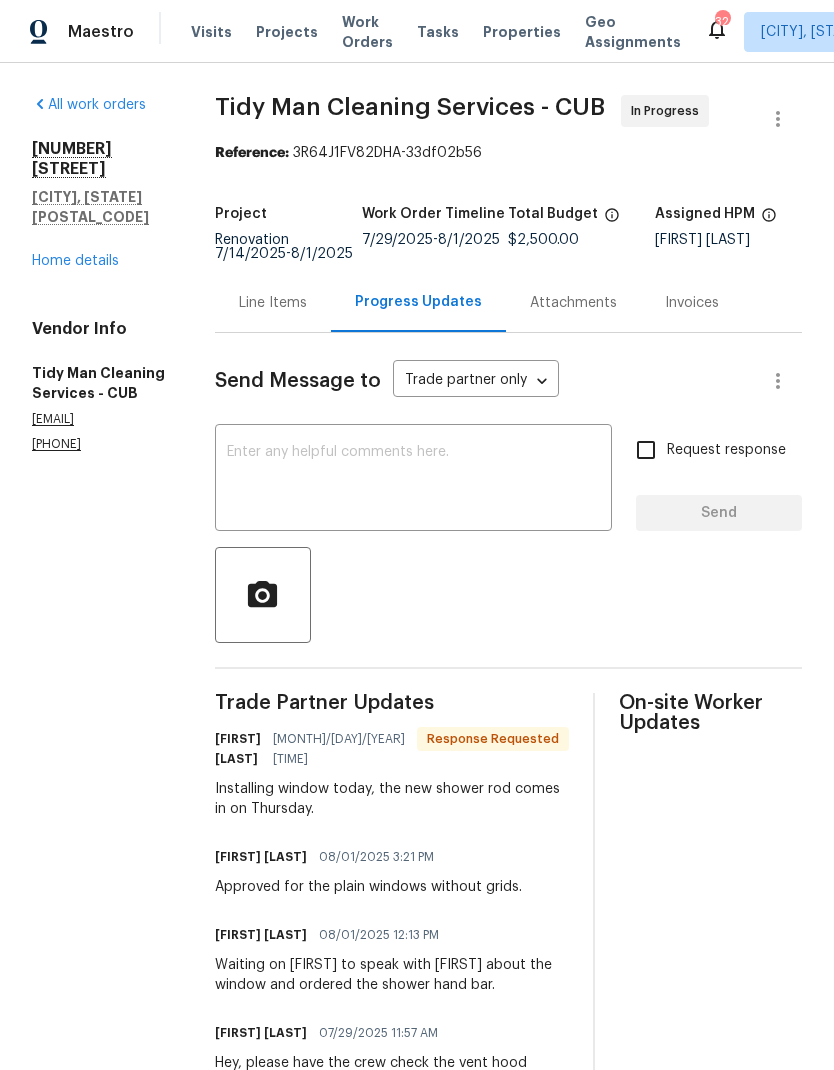 scroll, scrollTop: 0, scrollLeft: 0, axis: both 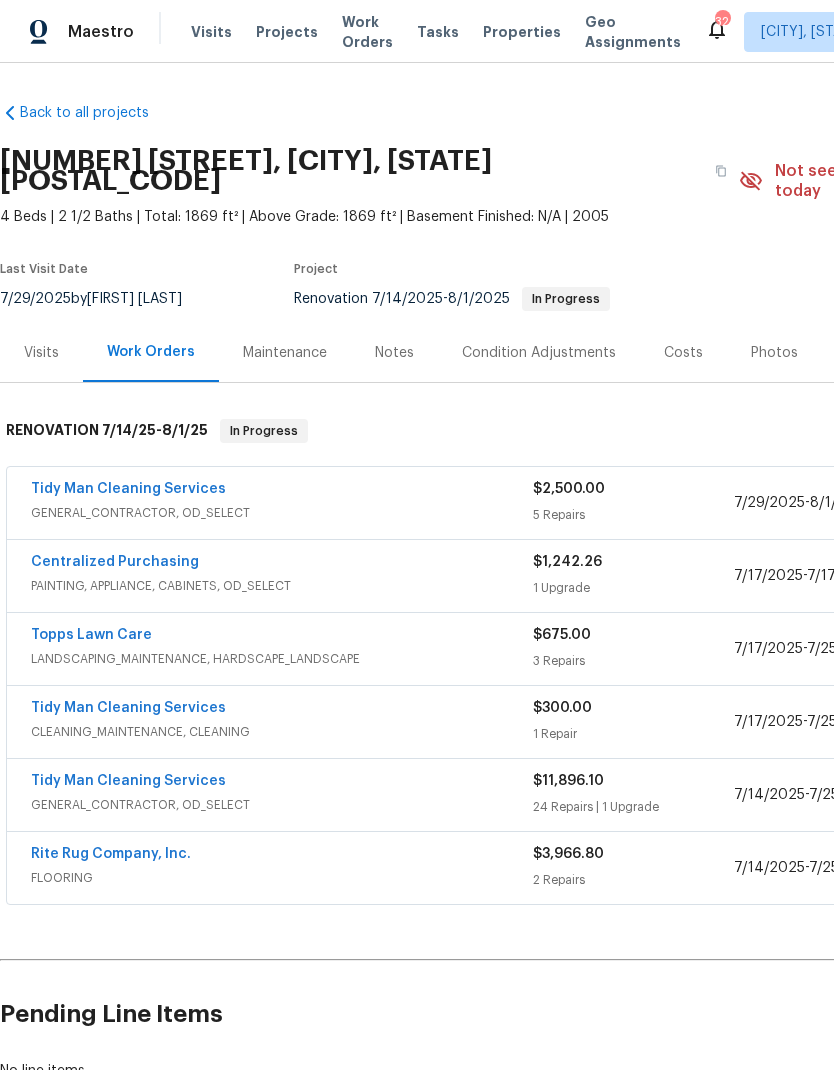 click on "Visits" at bounding box center [41, 353] 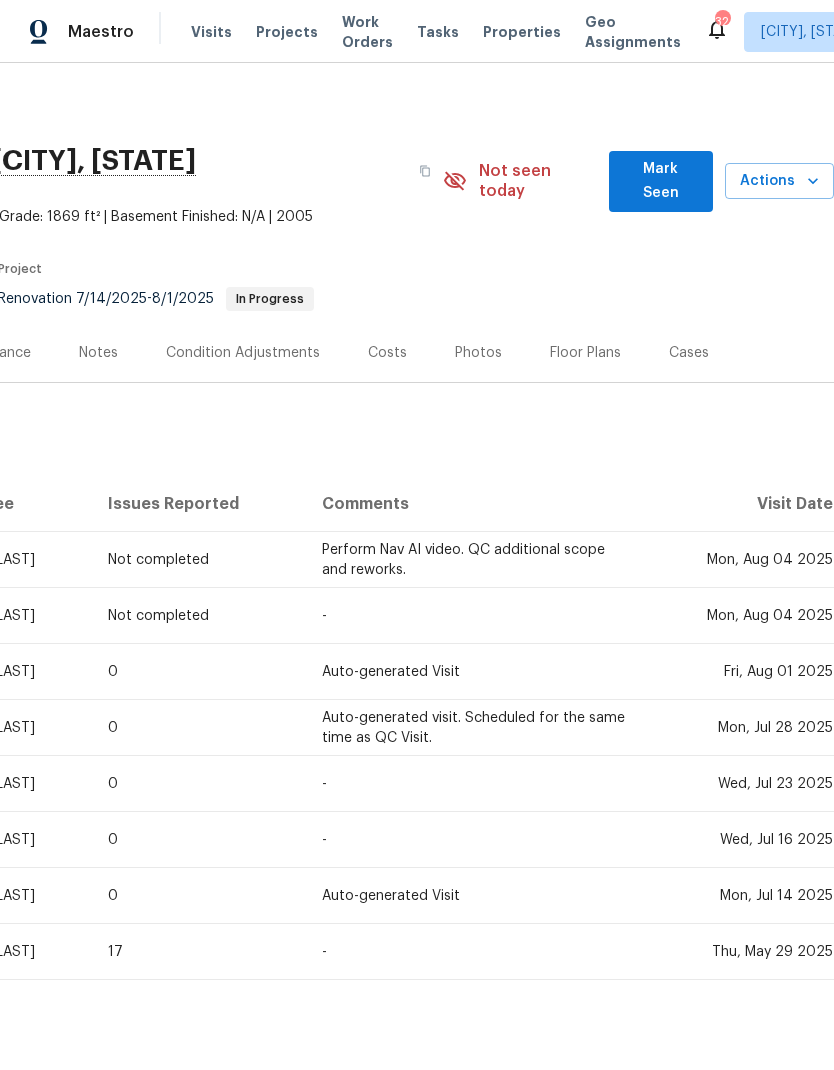 scroll, scrollTop: 0, scrollLeft: 296, axis: horizontal 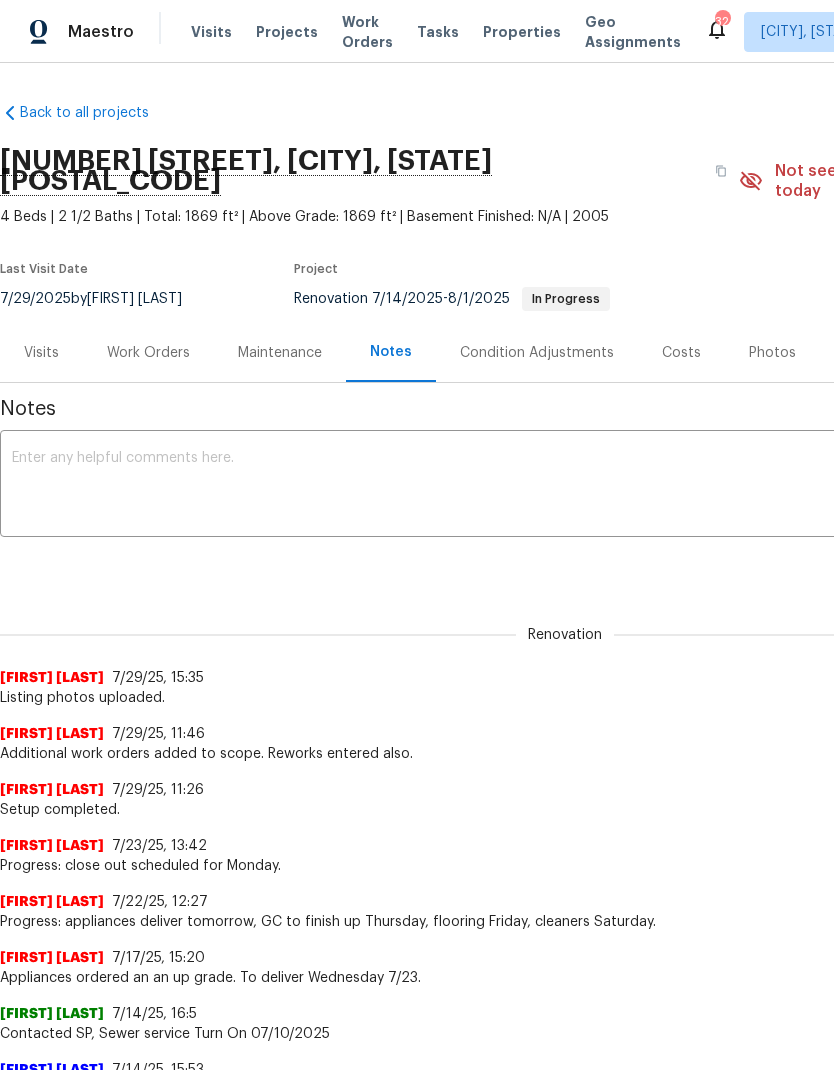 click on "Visits" at bounding box center [41, 353] 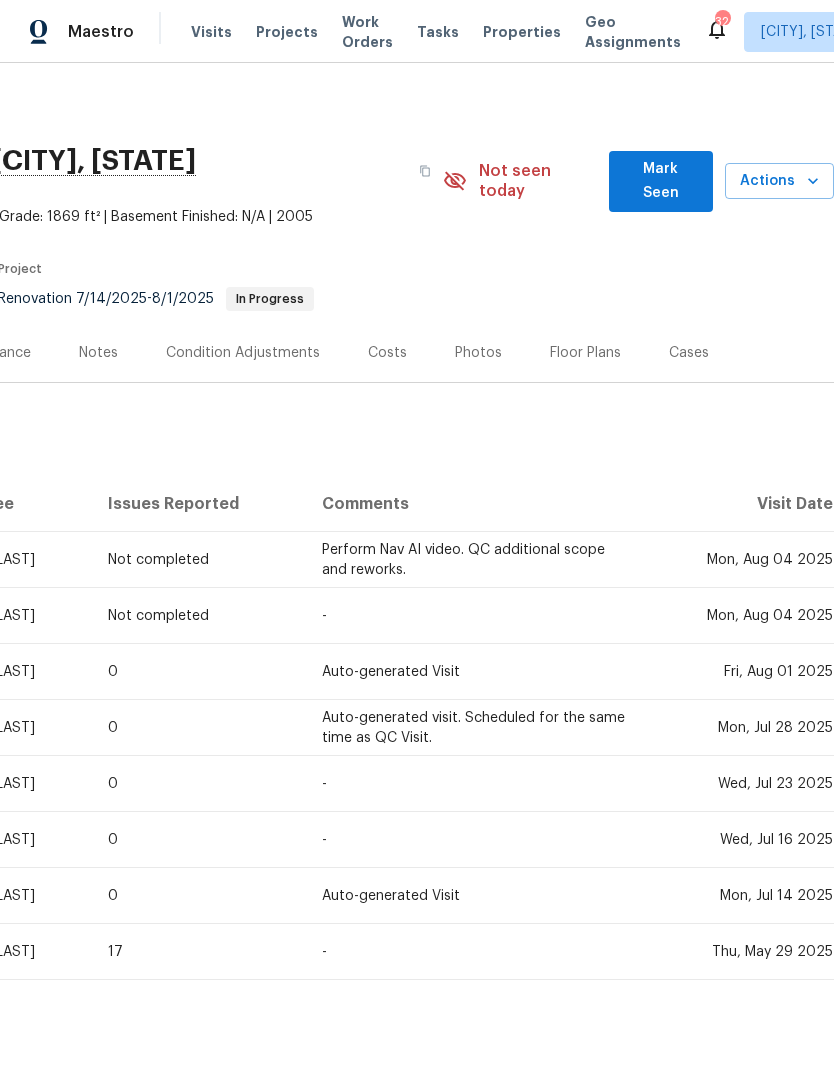 scroll, scrollTop: 0, scrollLeft: 296, axis: horizontal 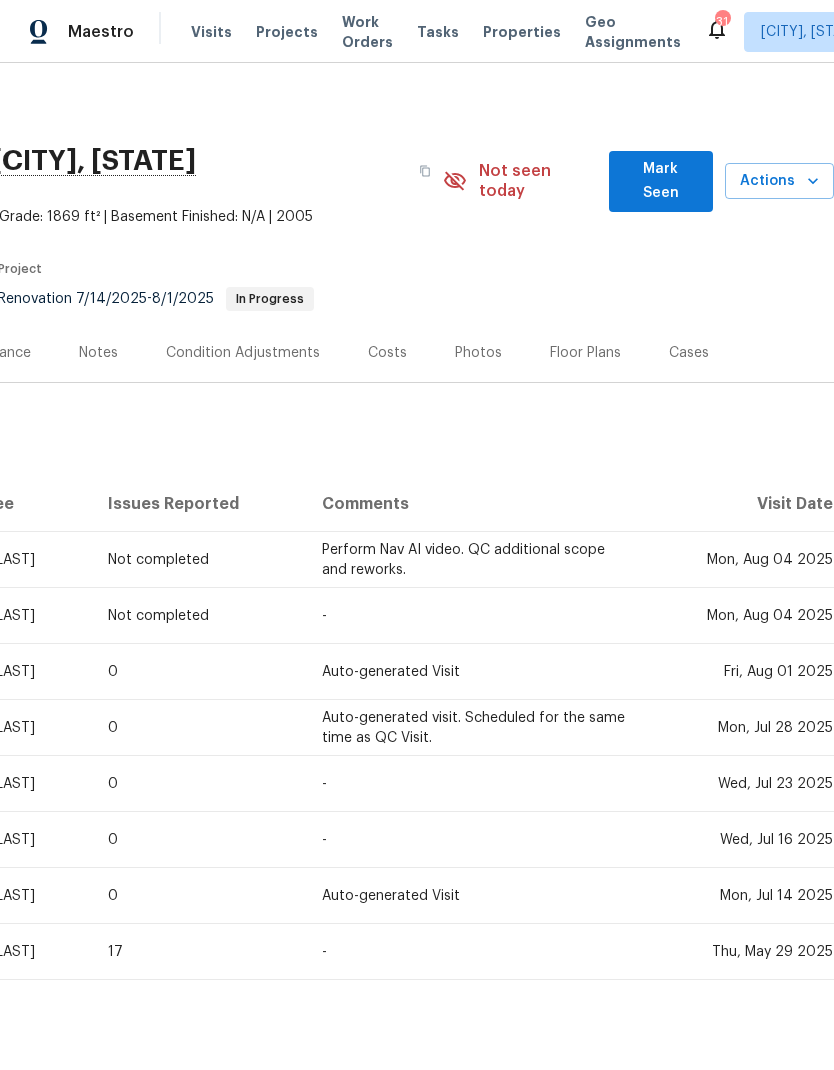 click on "Projects" at bounding box center (287, 32) 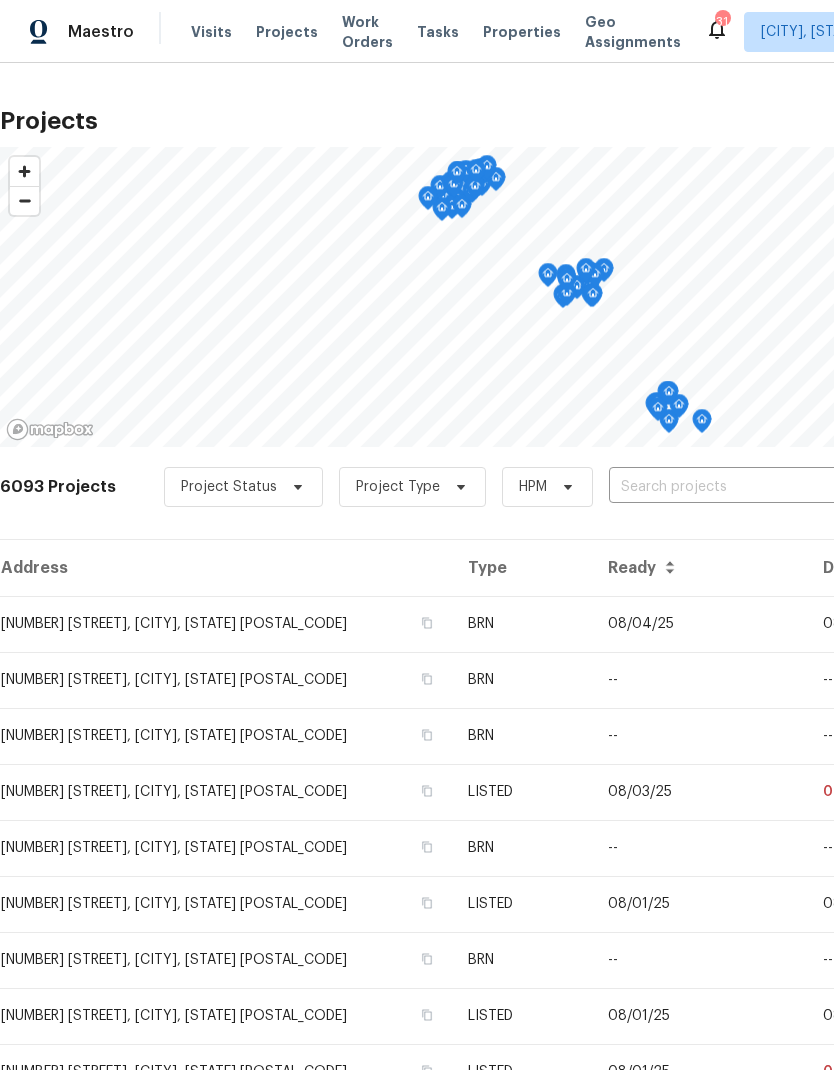 click at bounding box center (723, 487) 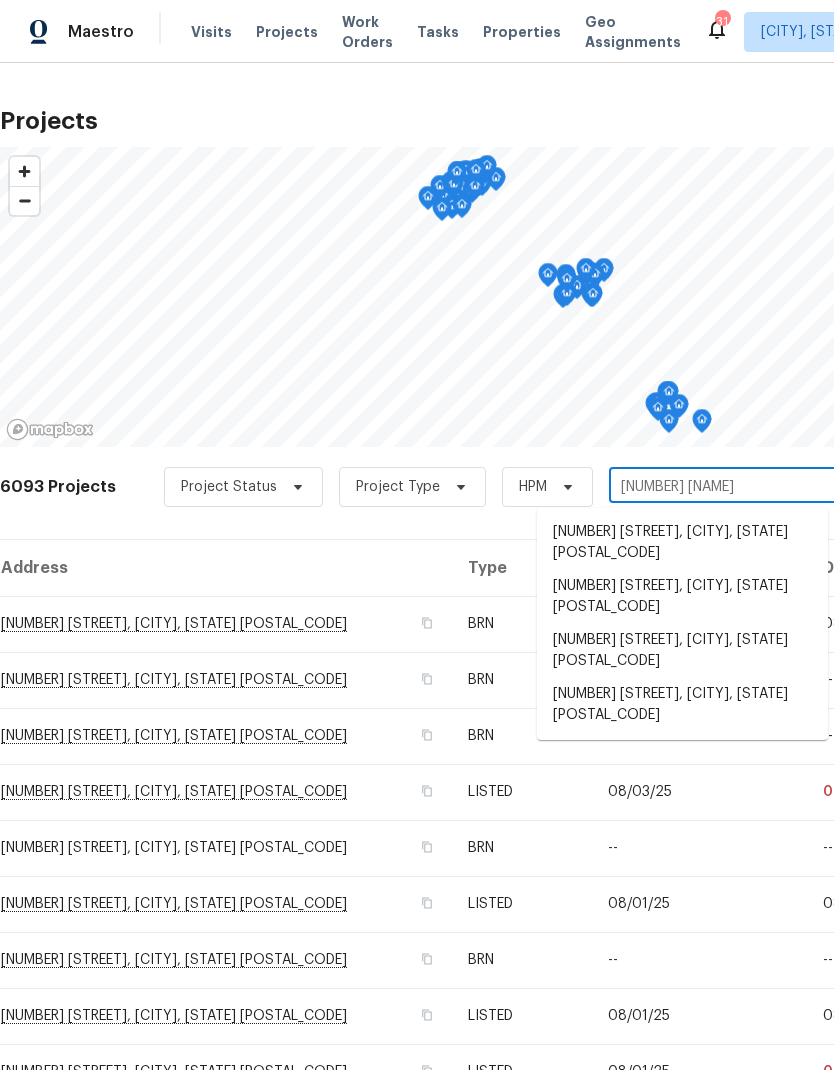 type on "[NUMBER] [NAME]" 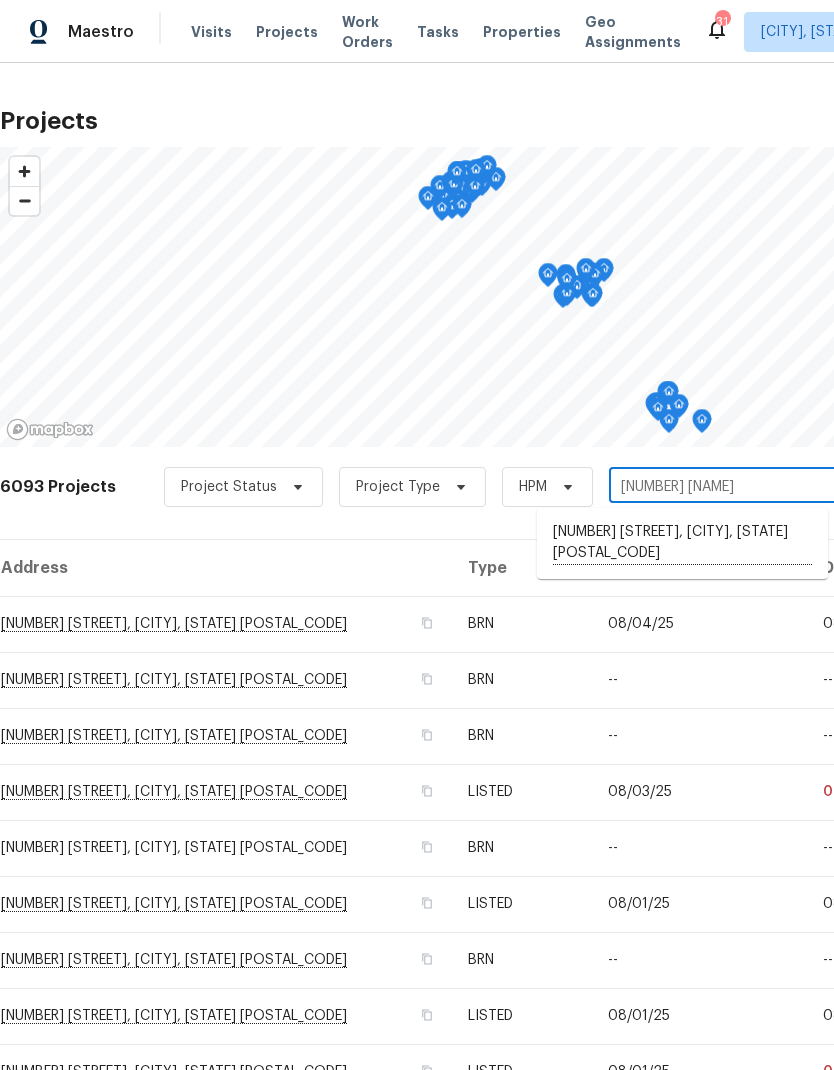 click on "[NUMBER] [STREET], [CITY], [STATE] [POSTAL_CODE]" at bounding box center [682, 543] 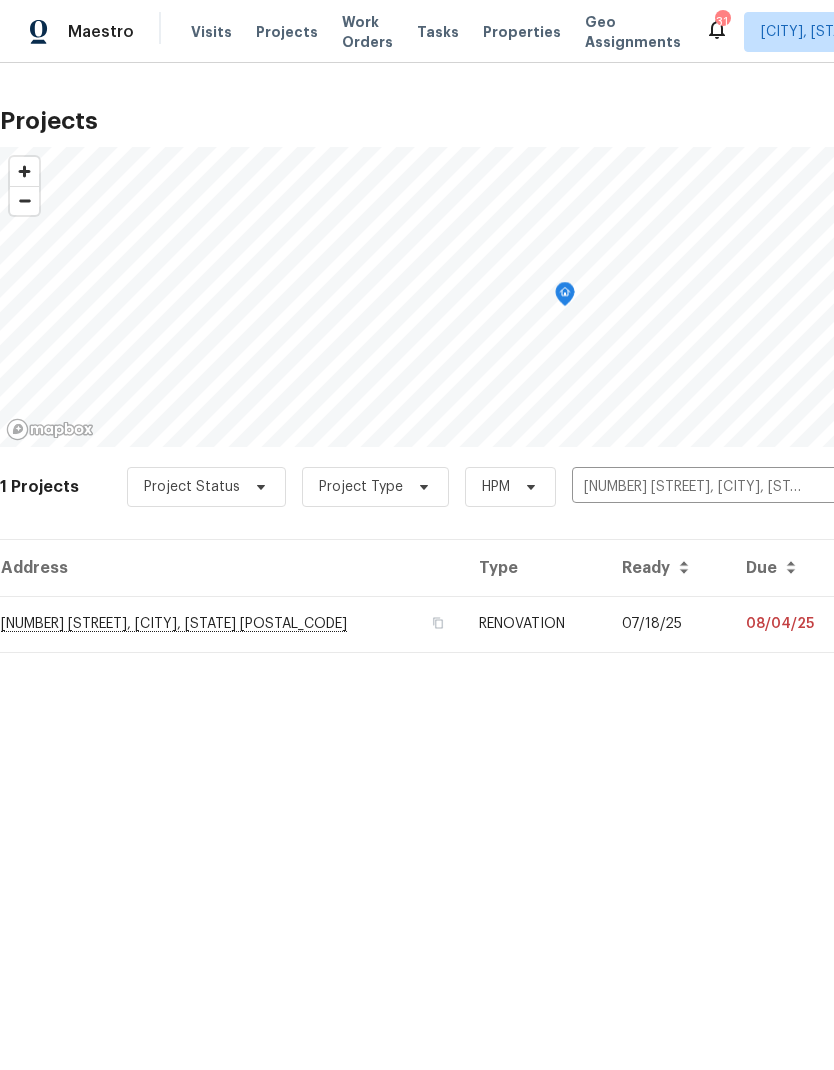 click on "[NUMBER] [STREET], [CITY], [STATE] [POSTAL_CODE]" at bounding box center (231, 624) 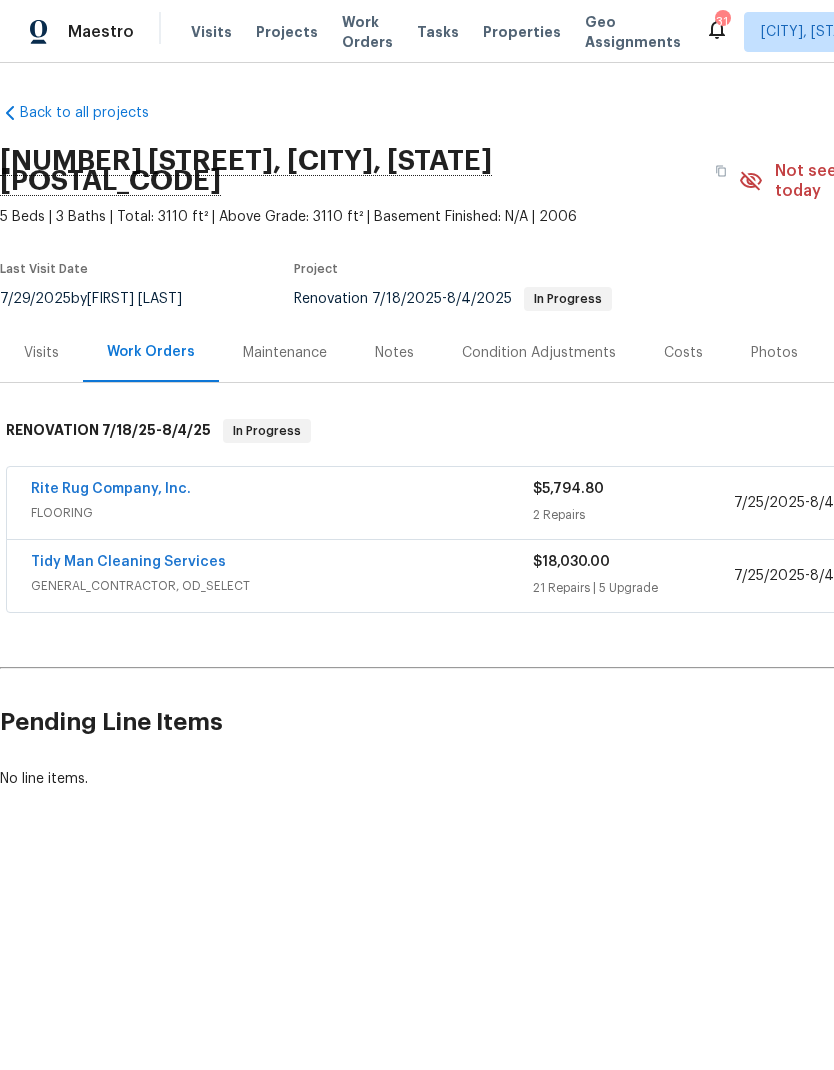 click on "Visits" at bounding box center [41, 353] 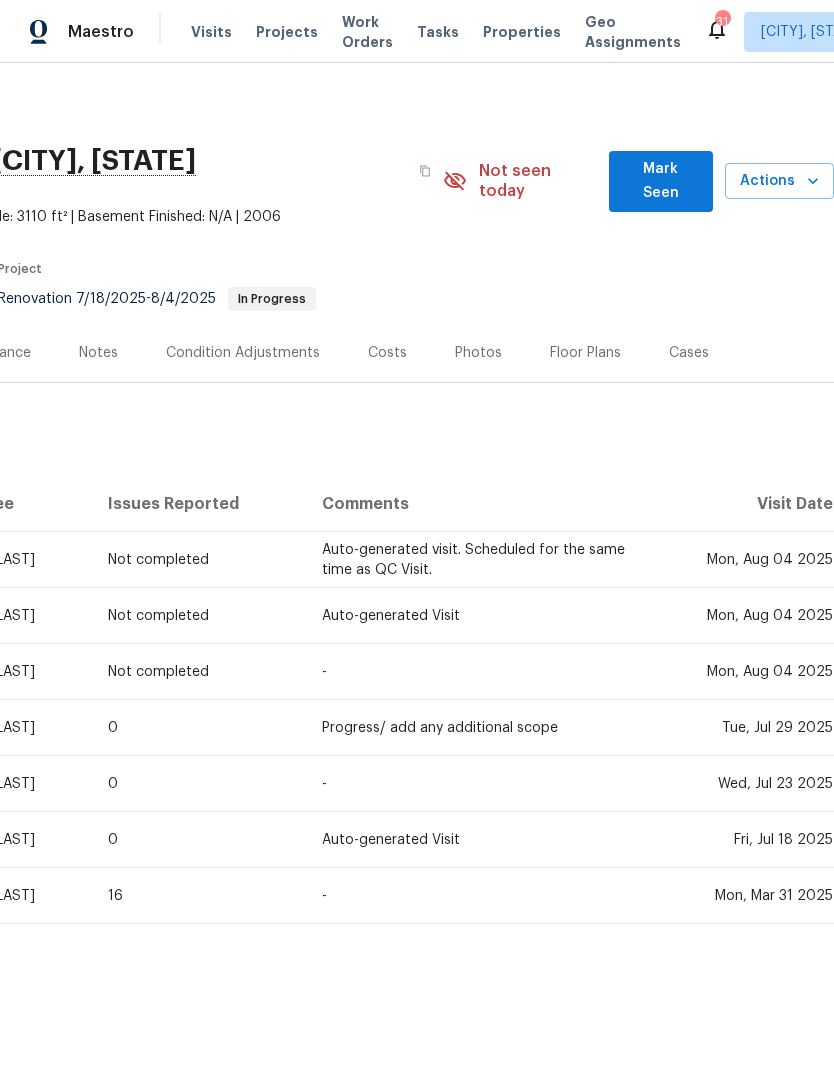 scroll, scrollTop: 0, scrollLeft: 296, axis: horizontal 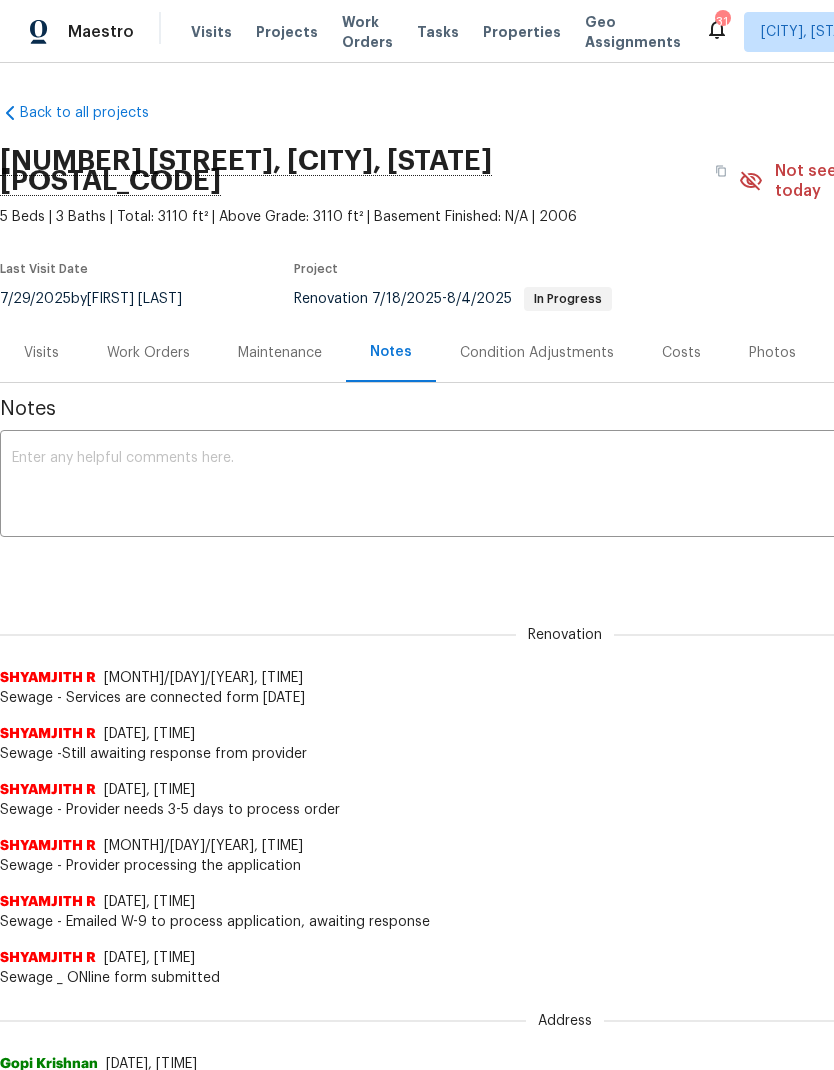click on "Visits" at bounding box center (41, 353) 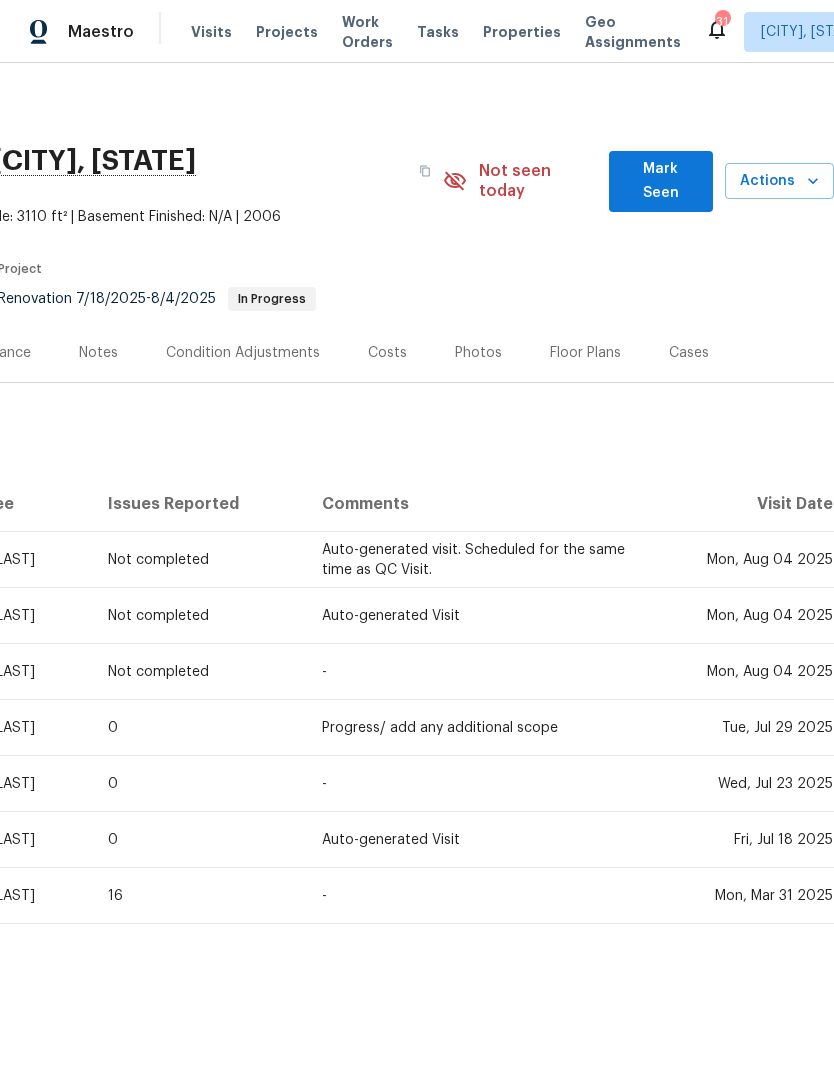 scroll, scrollTop: 0, scrollLeft: 296, axis: horizontal 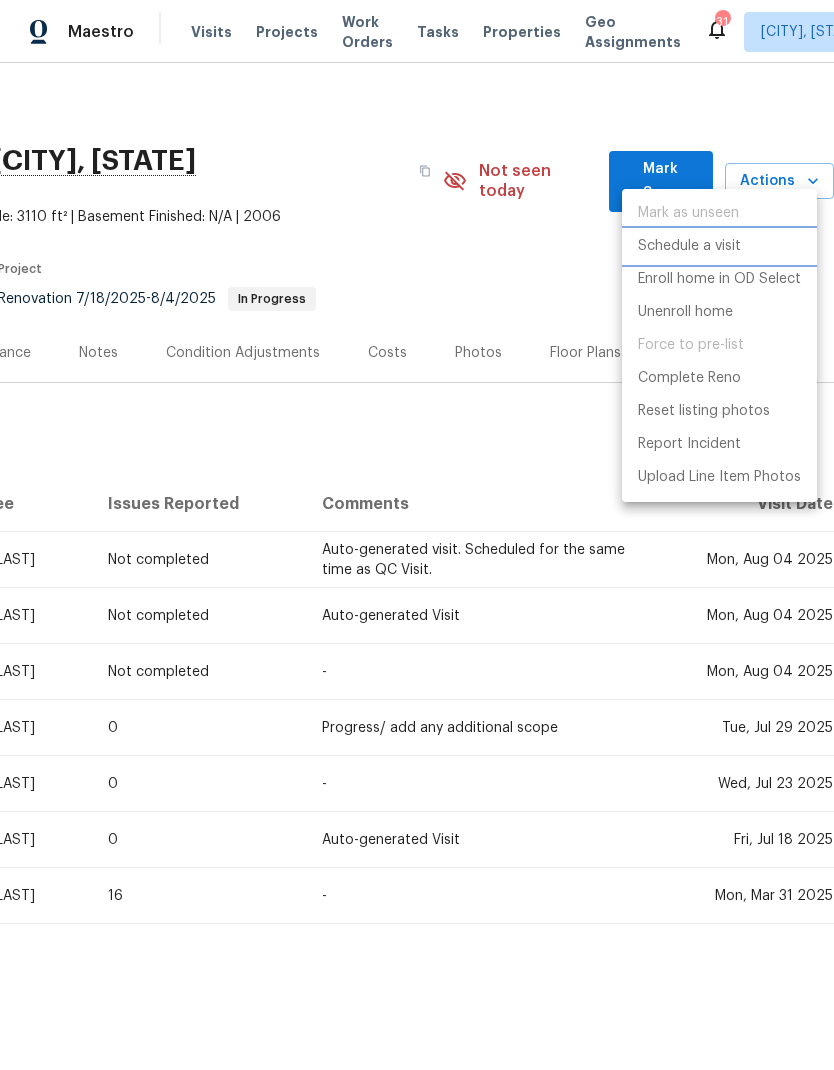 click on "Schedule a visit" at bounding box center [689, 246] 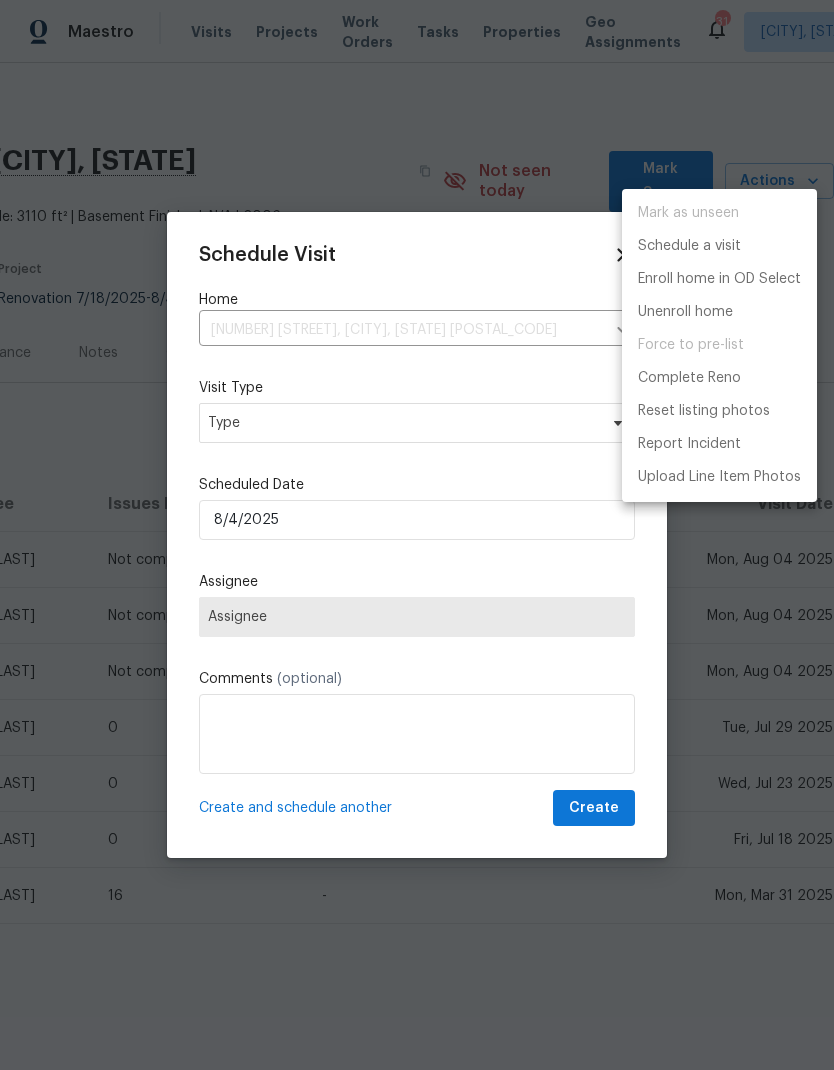 click at bounding box center (417, 535) 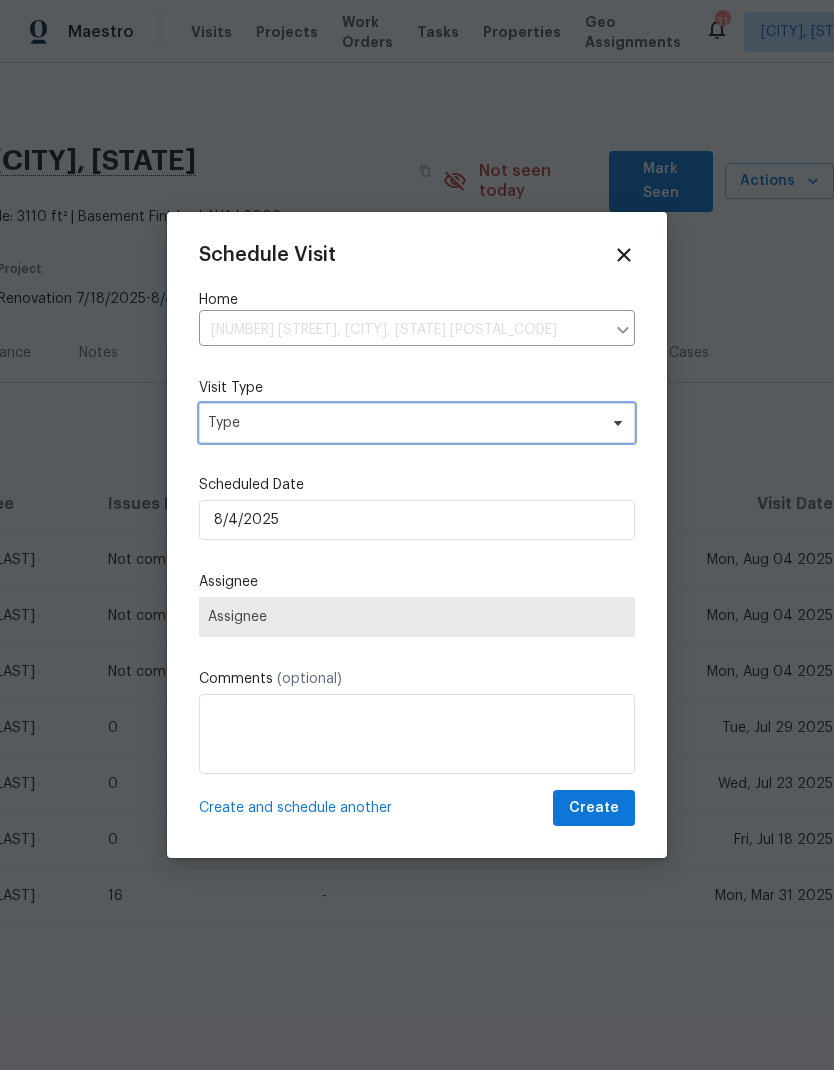 click on "Type" at bounding box center [402, 423] 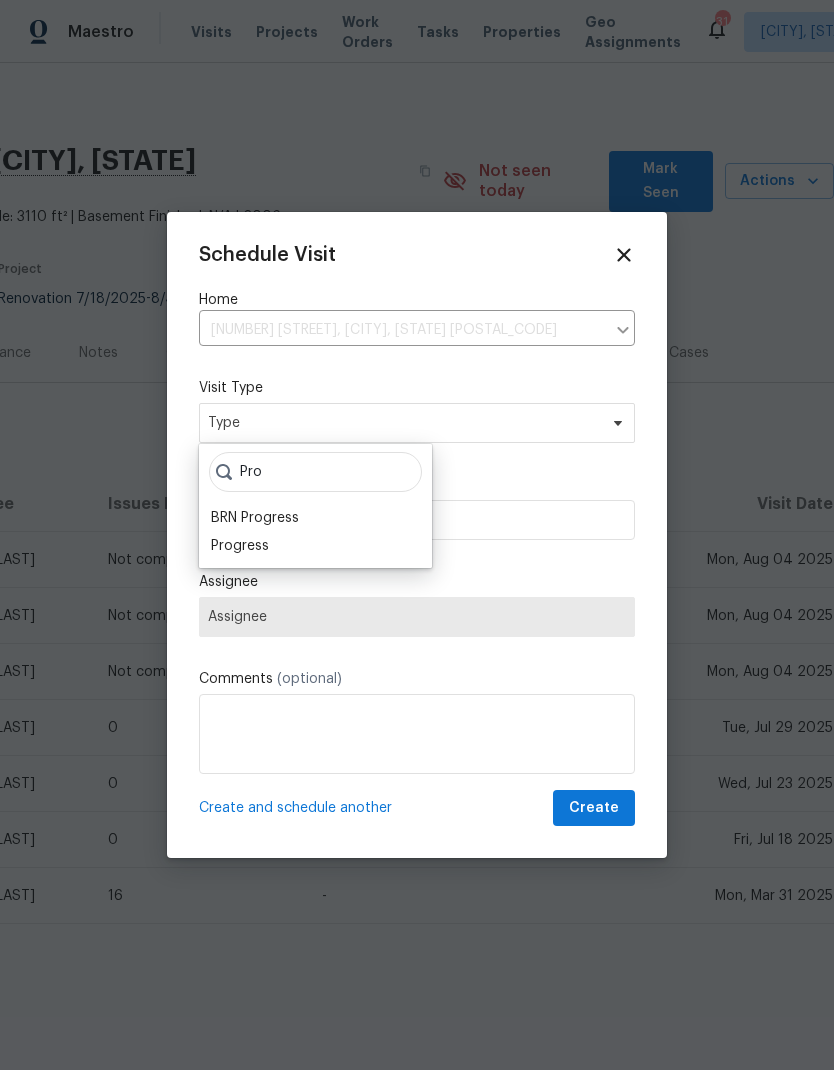 type on "Pro" 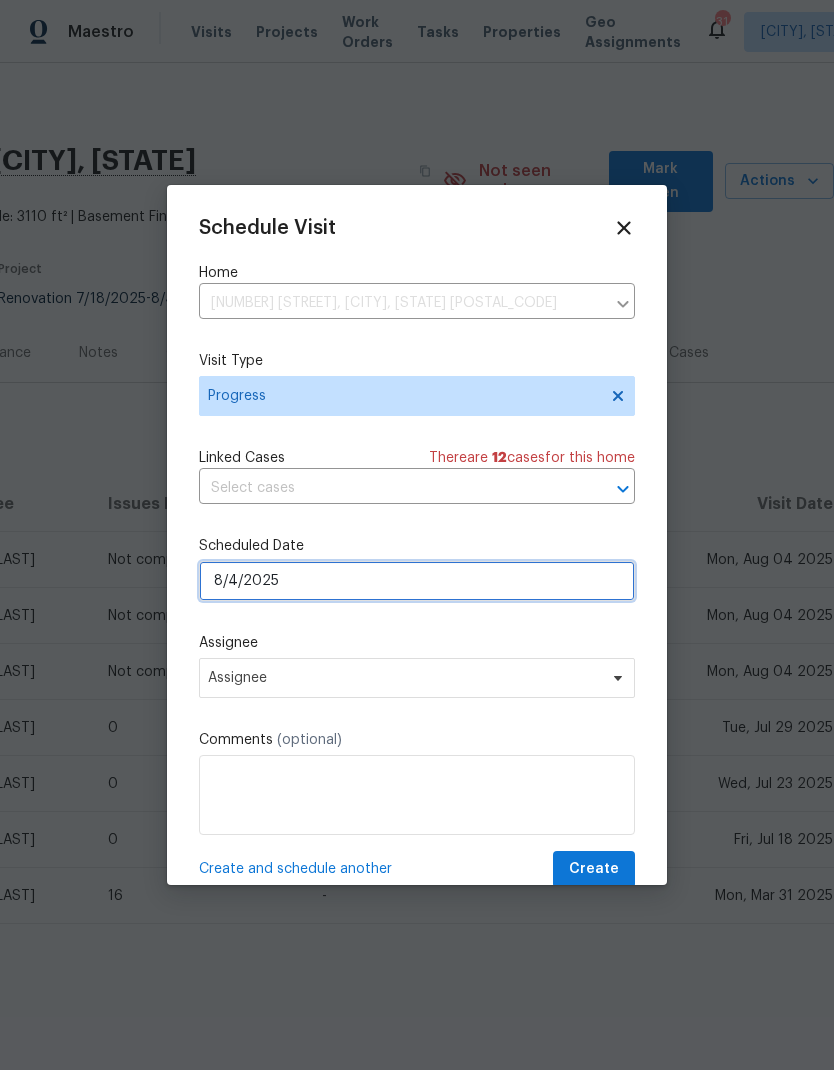 click on "8/4/2025" at bounding box center (417, 581) 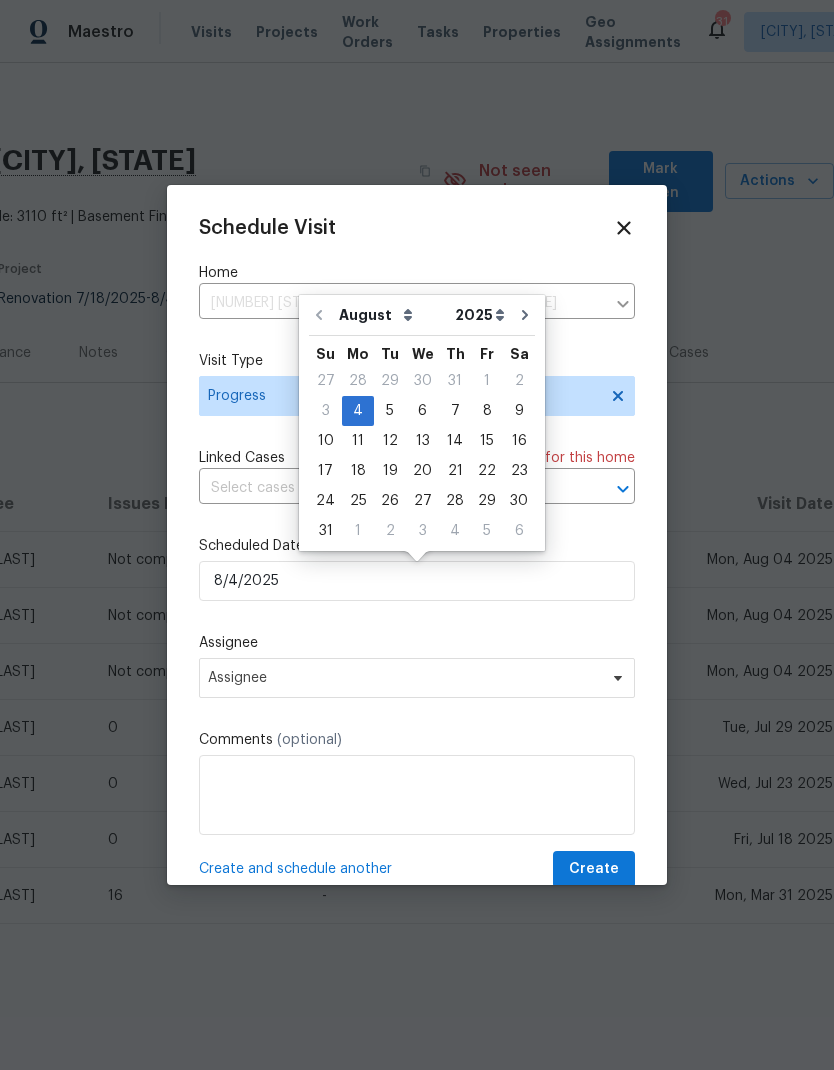 click on "Schedule Visit Home [NUMBER] [STREET], [CITY], [STATE] [POSTAL_CODE] ​ Visit Type   Progress Linked Cases There  are   [NUMBER]  case s  for this home   ​ Scheduled Date   [DATE] Assignee   Assignee Comments   (optional) Create and schedule another Create" at bounding box center [417, 552] 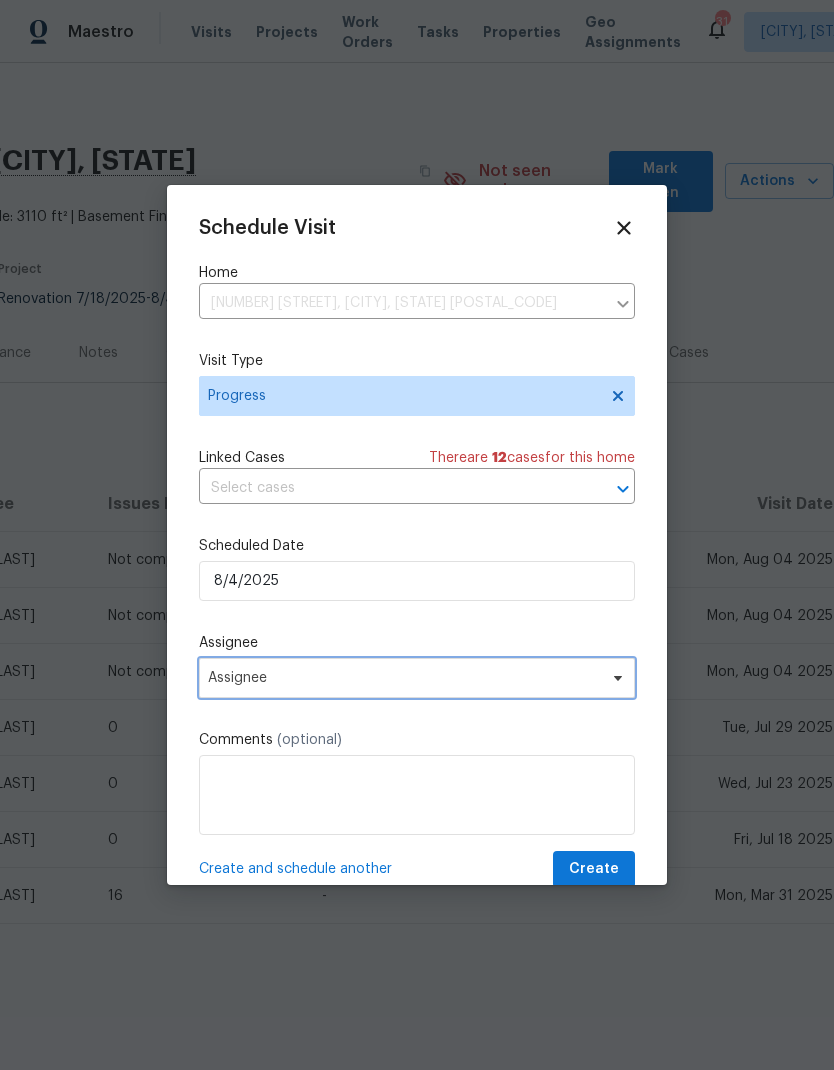 click on "Assignee" at bounding box center (417, 678) 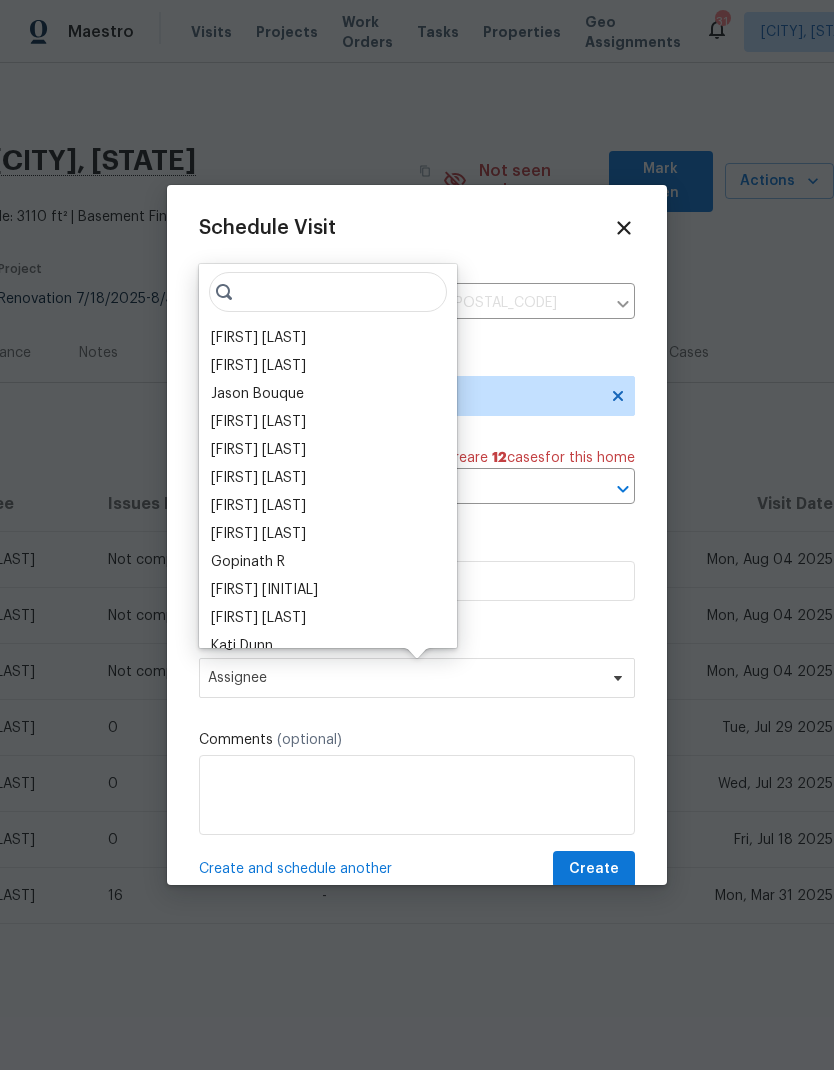 click on "[FIRST] [LAST]" at bounding box center (258, 366) 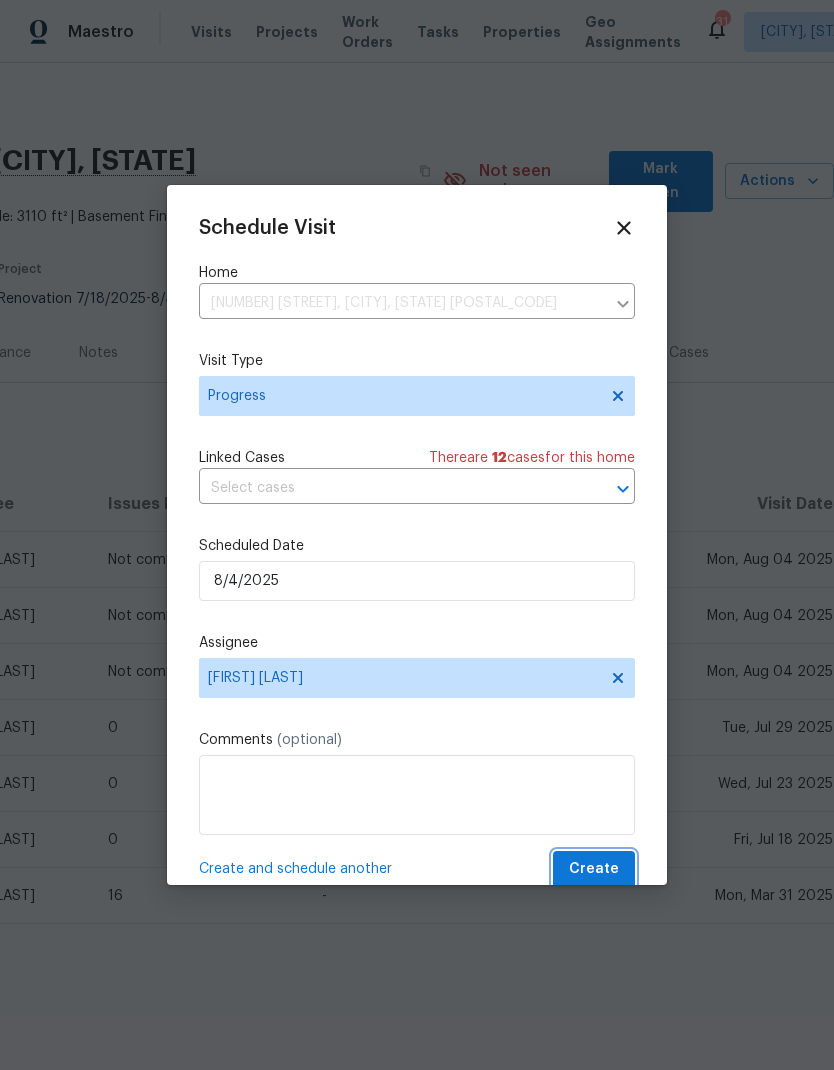 click on "Create" at bounding box center (594, 869) 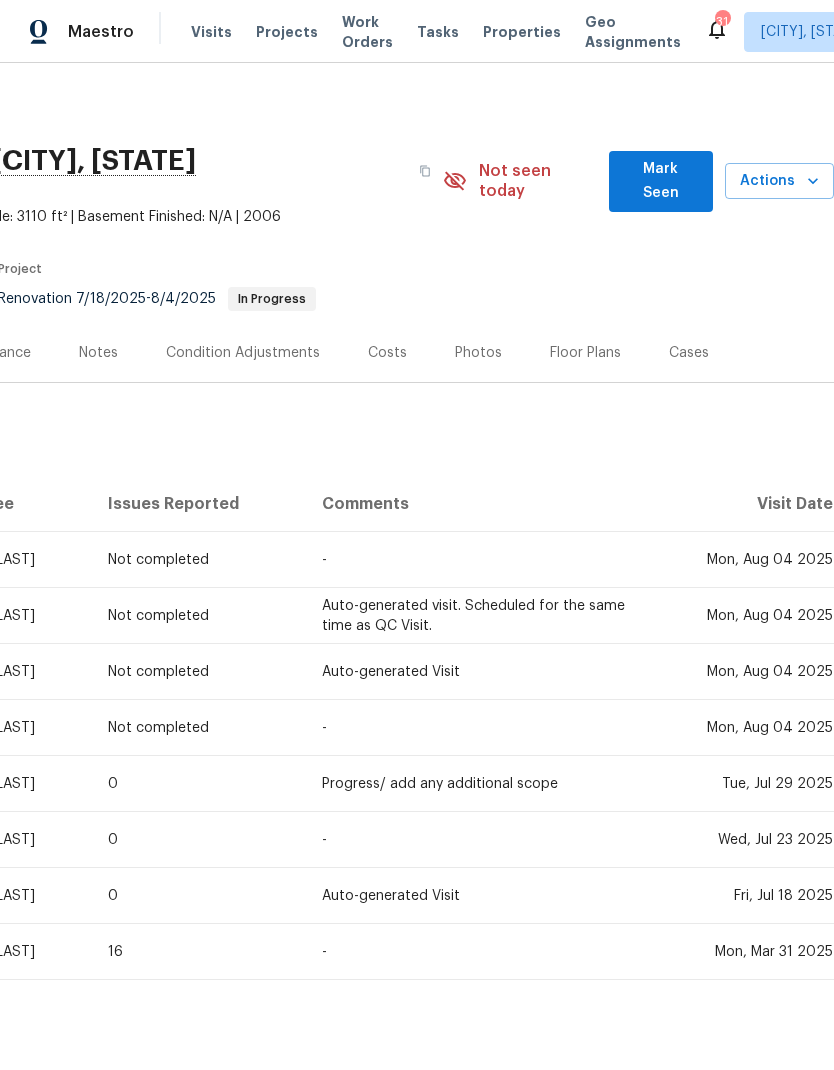 click on "Projects" at bounding box center (287, 32) 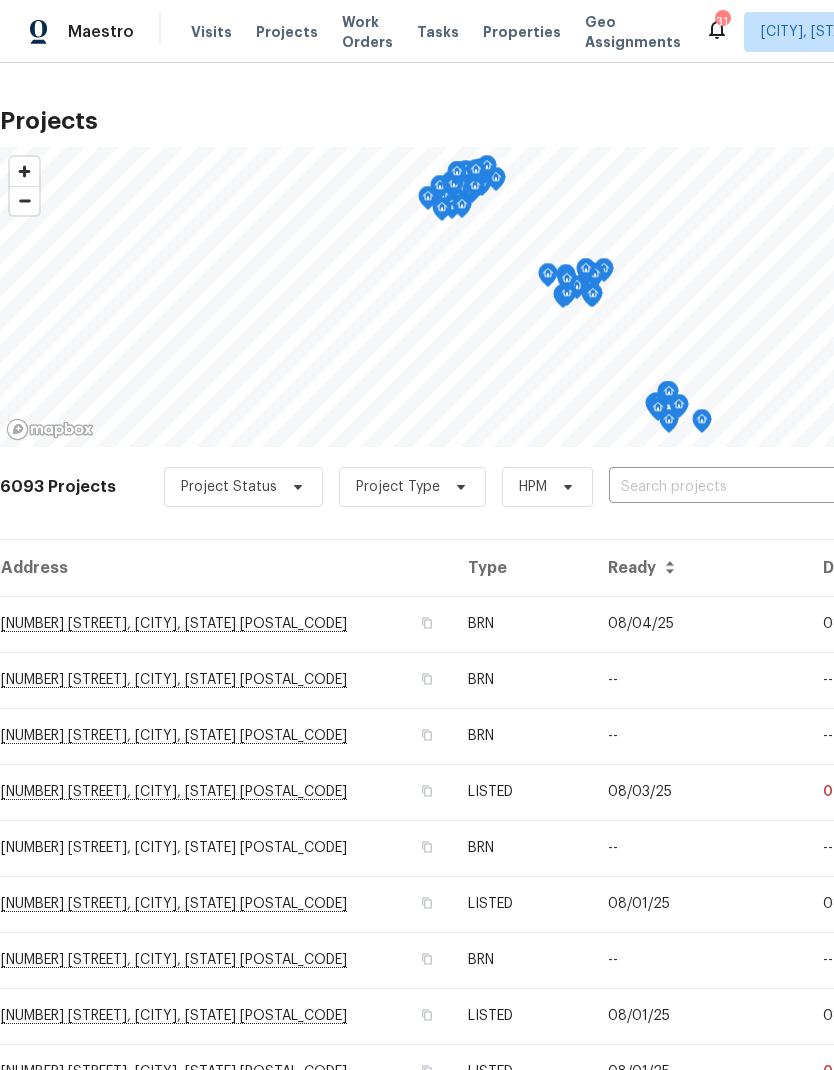 click at bounding box center [723, 487] 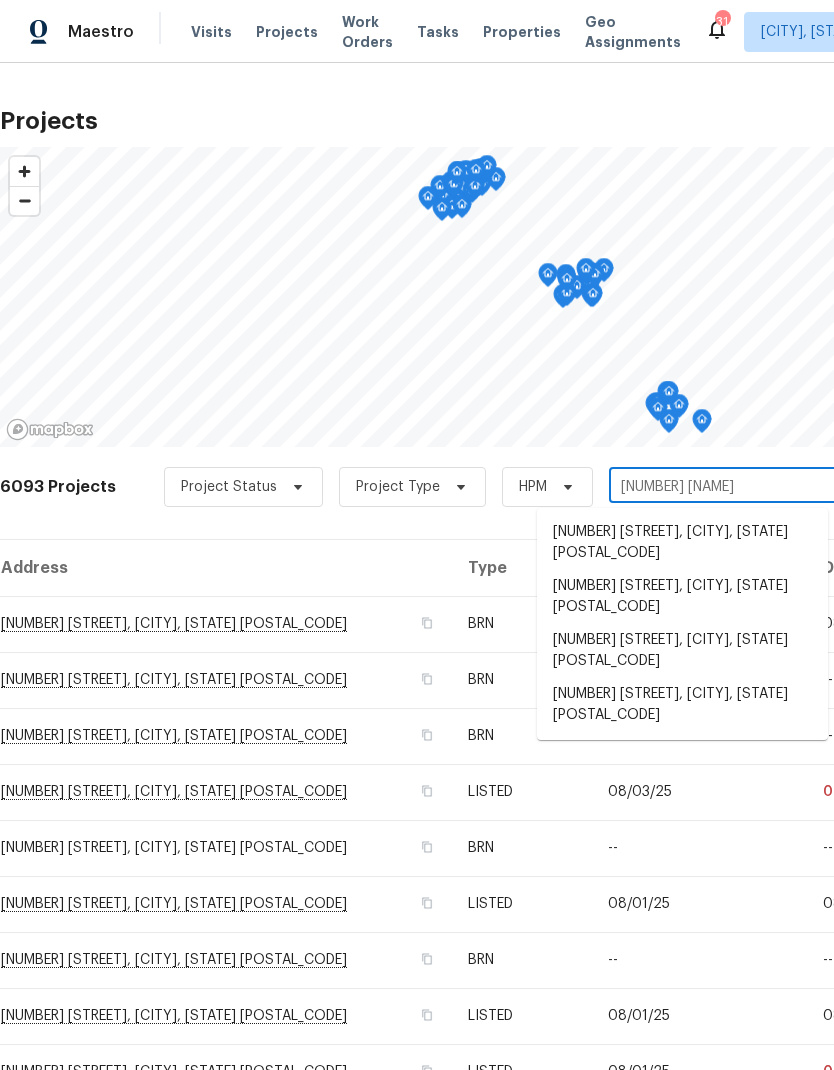 type on "[NUMBER] [NAME]" 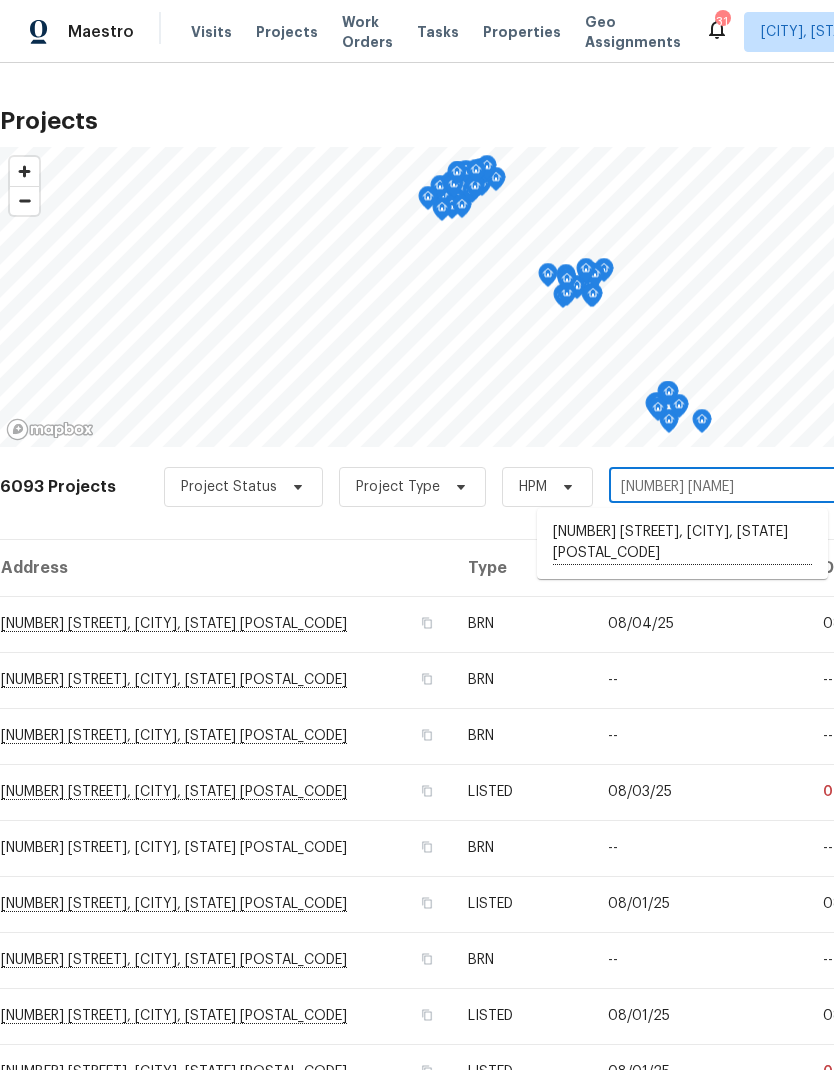 click on "[NUMBER] [STREET], [CITY], [STATE] [POSTAL_CODE]" at bounding box center (682, 543) 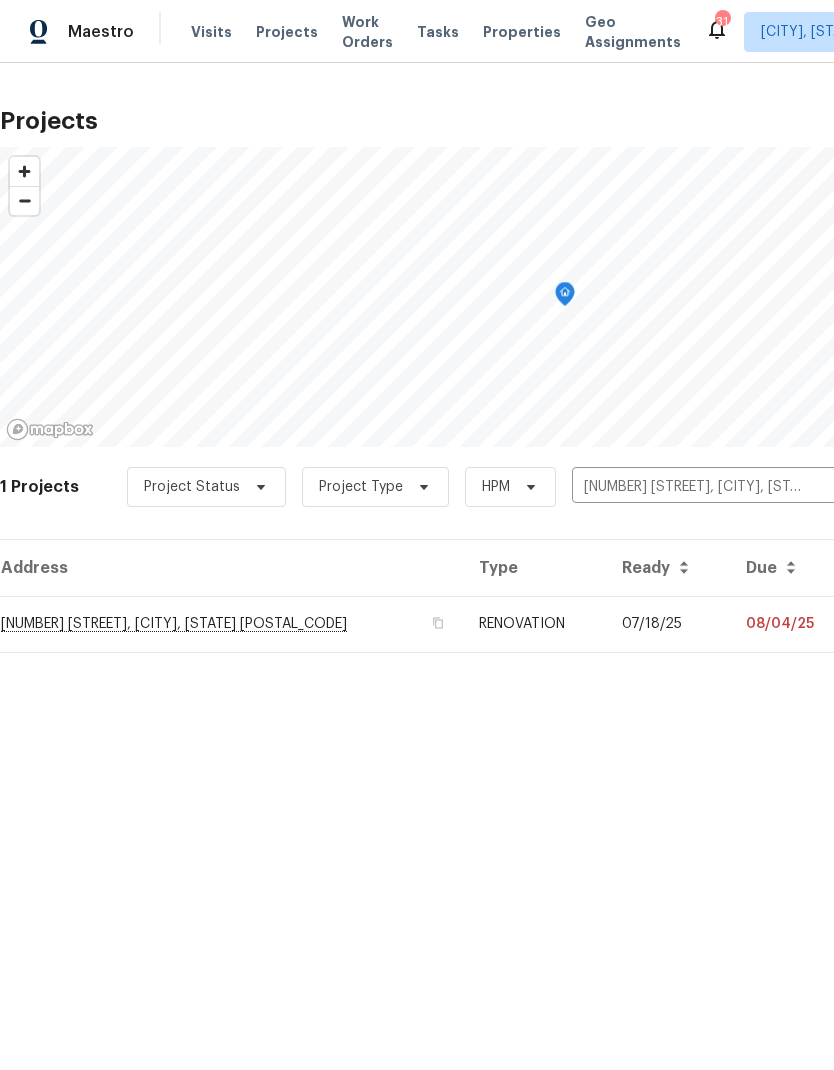 click on "[NUMBER] [STREET], [CITY], [STATE] [POSTAL_CODE]" at bounding box center (231, 624) 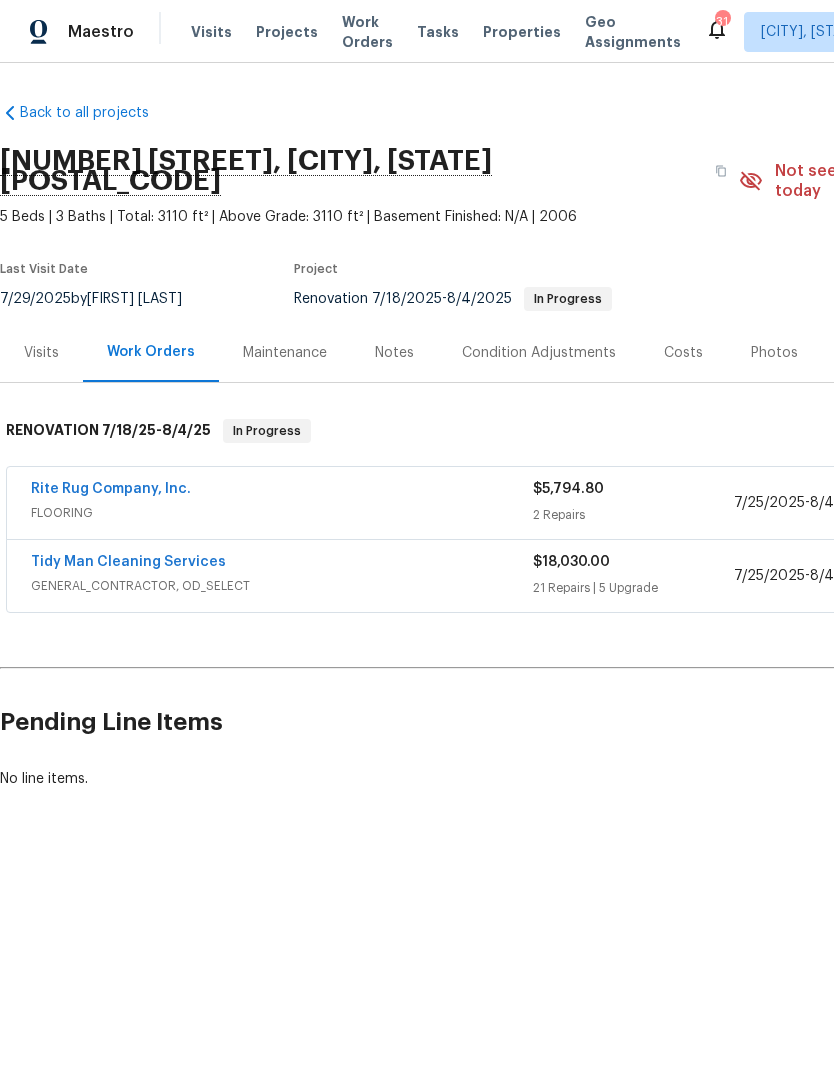 click on "21 Repairs | 5 Upgrade" at bounding box center (633, 588) 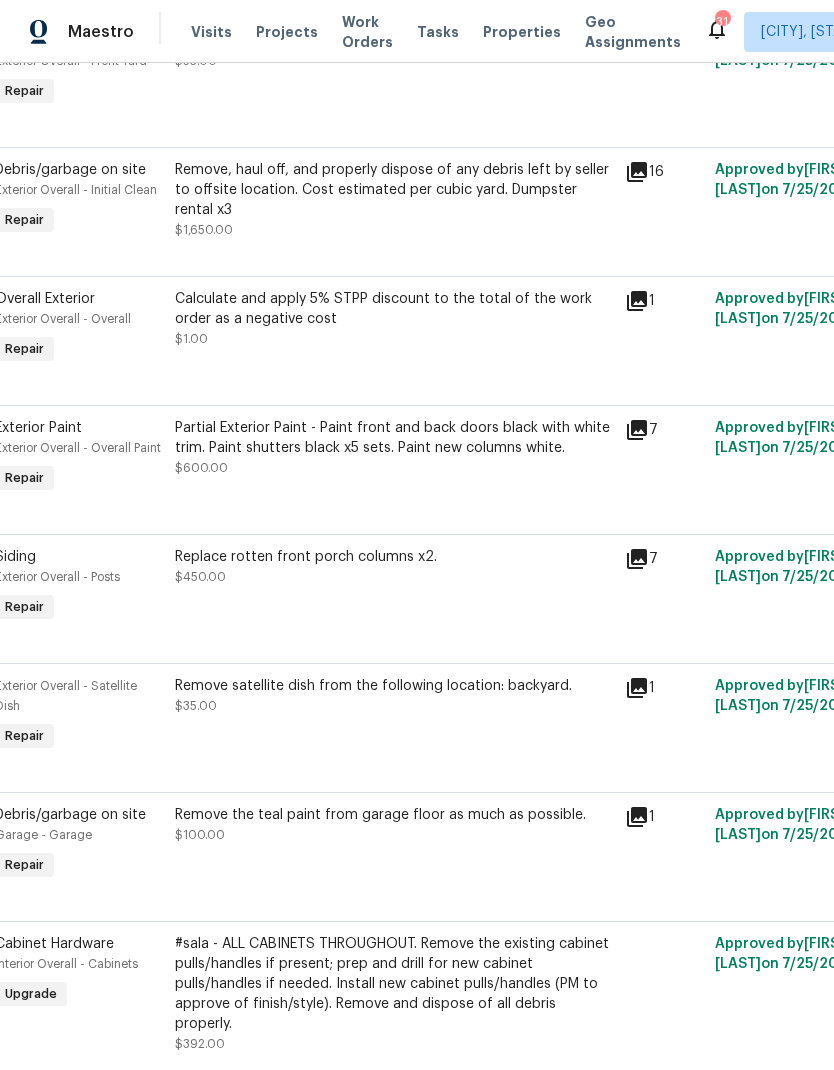 scroll, scrollTop: 1660, scrollLeft: 38, axis: both 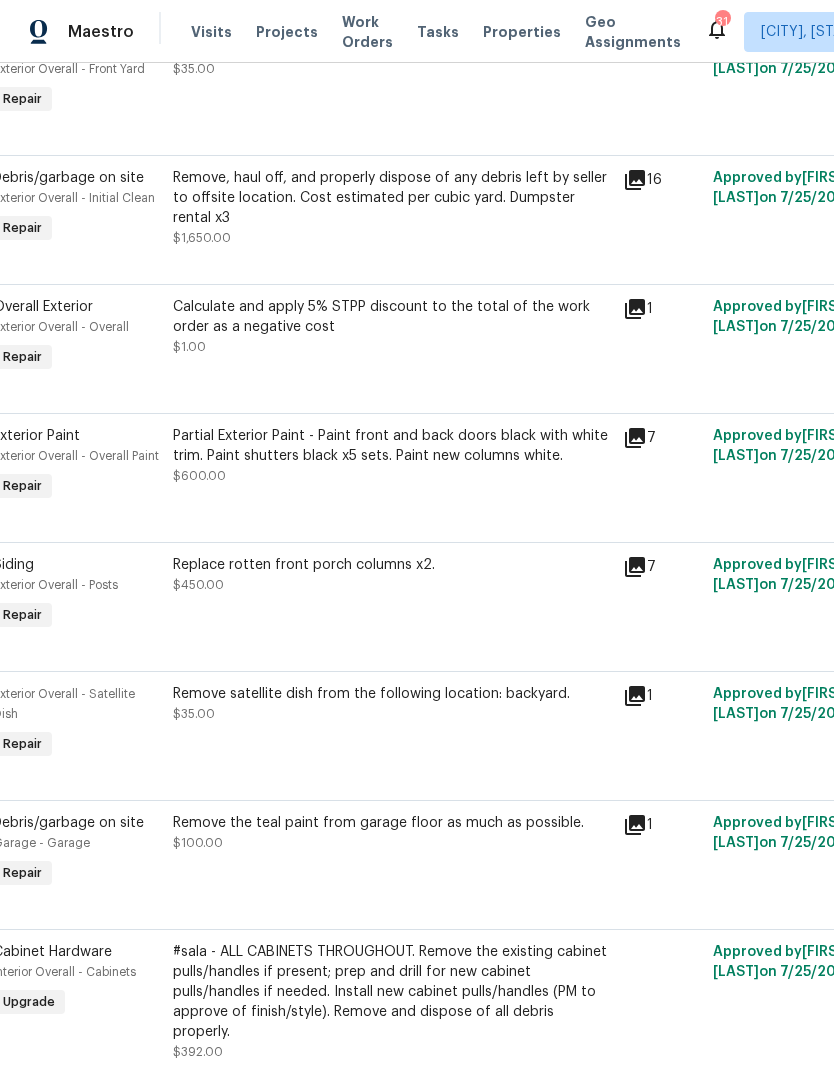 click 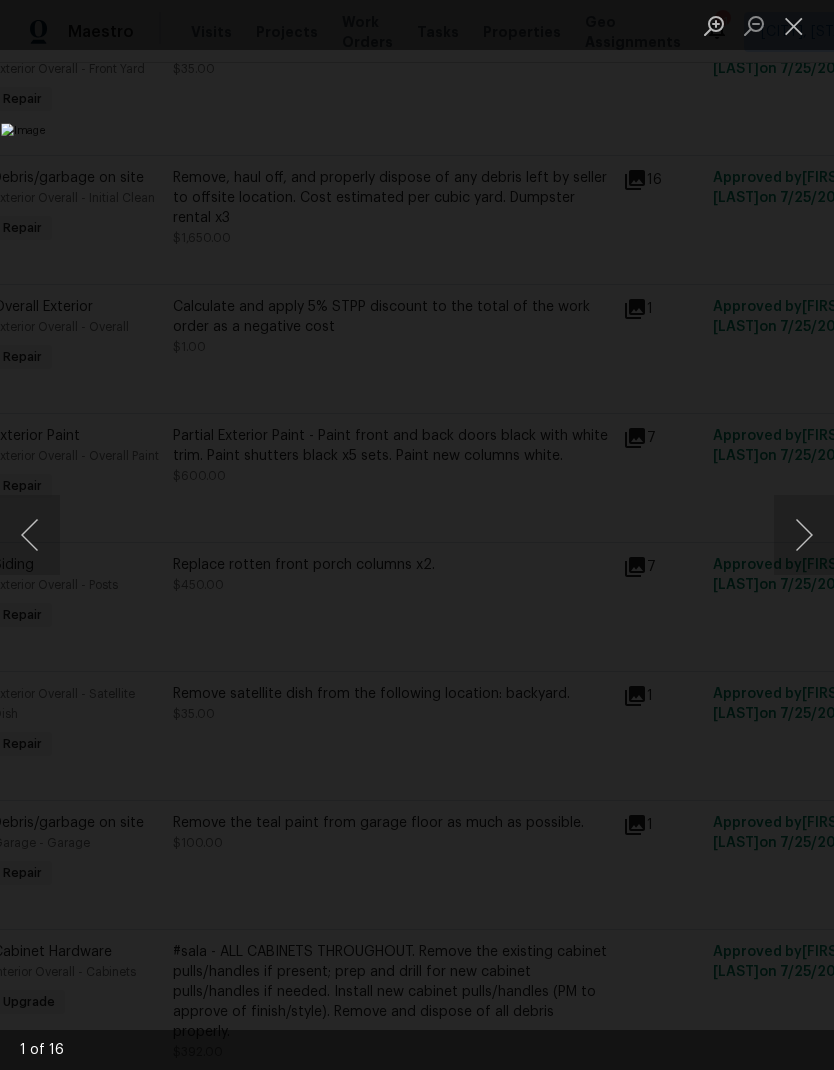 click at bounding box center [804, 535] 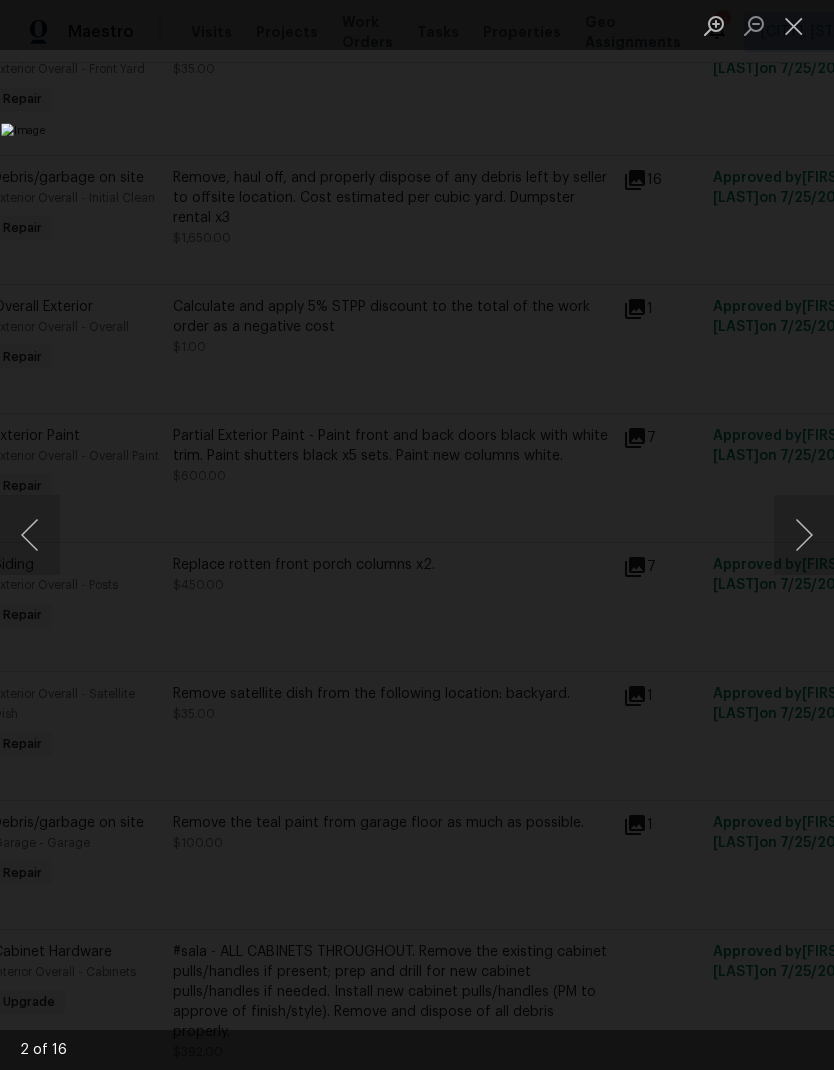click at bounding box center [804, 535] 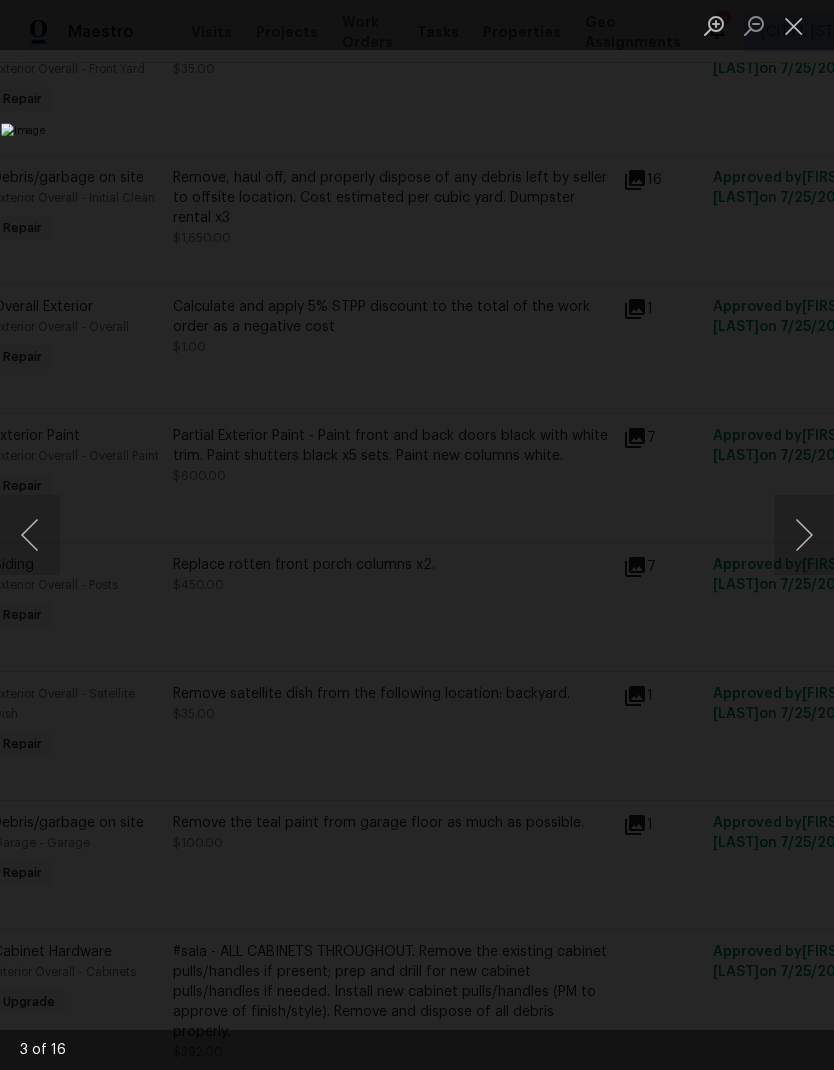 click at bounding box center [804, 535] 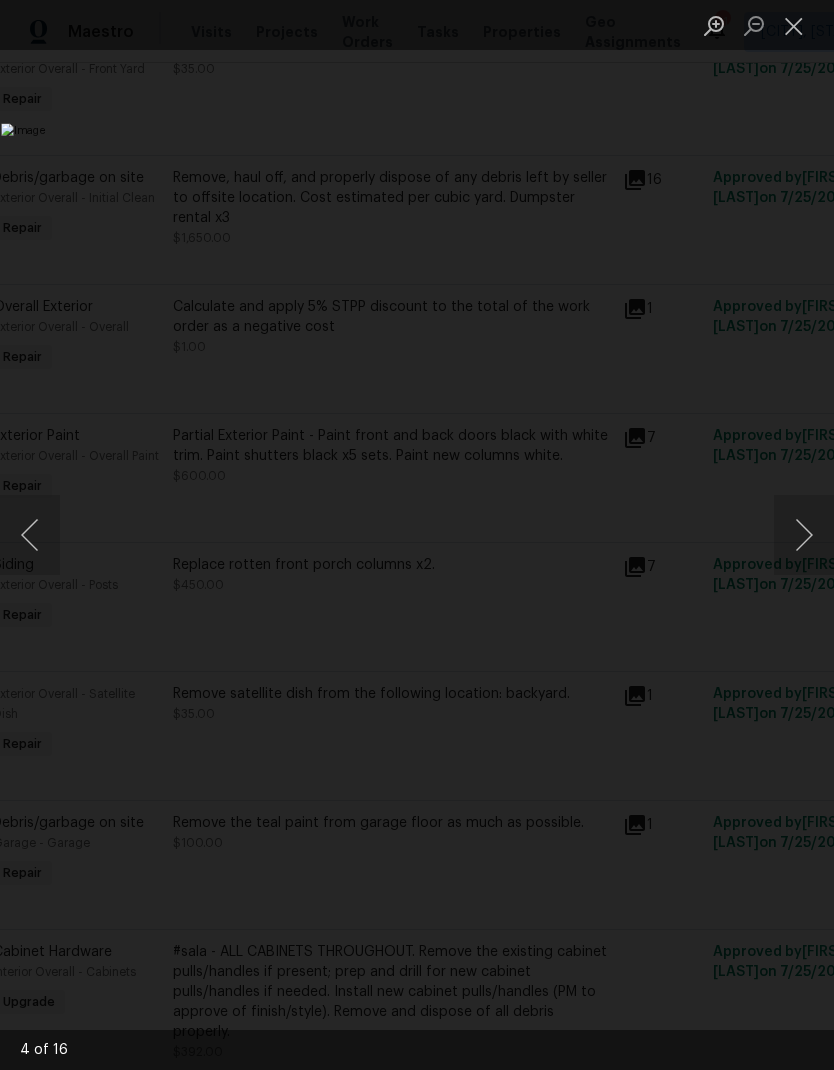 click at bounding box center (804, 535) 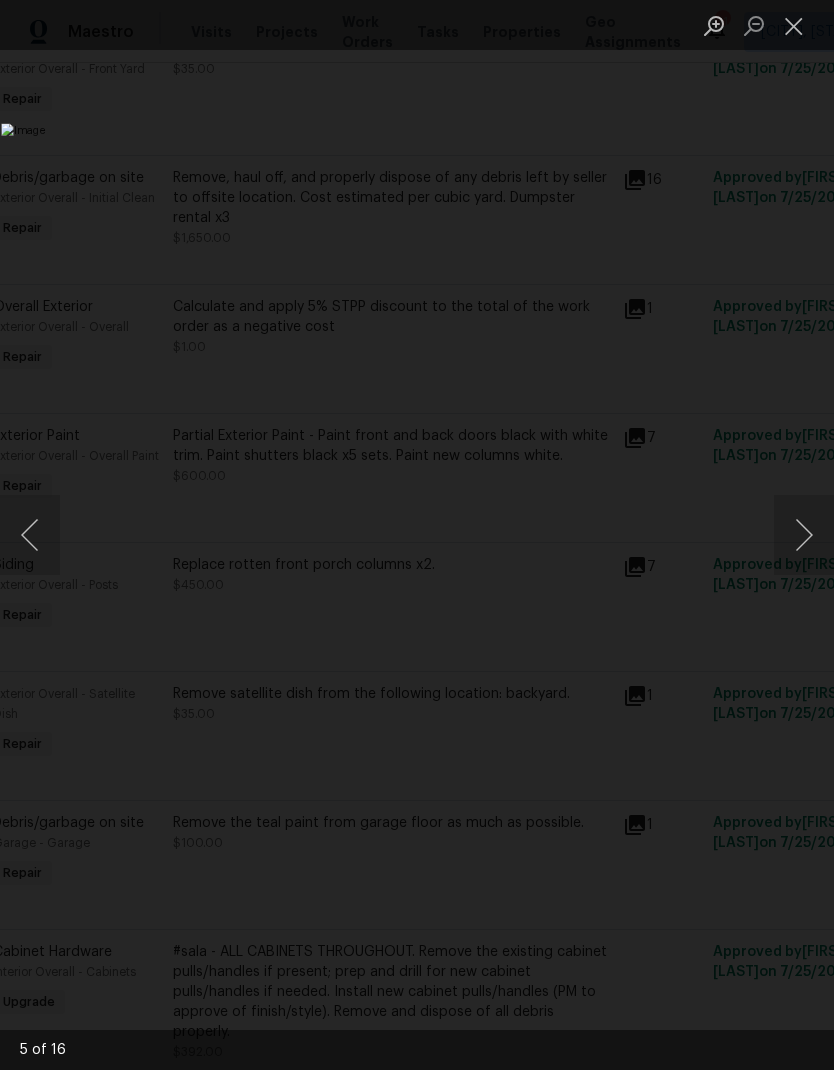 click at bounding box center [804, 535] 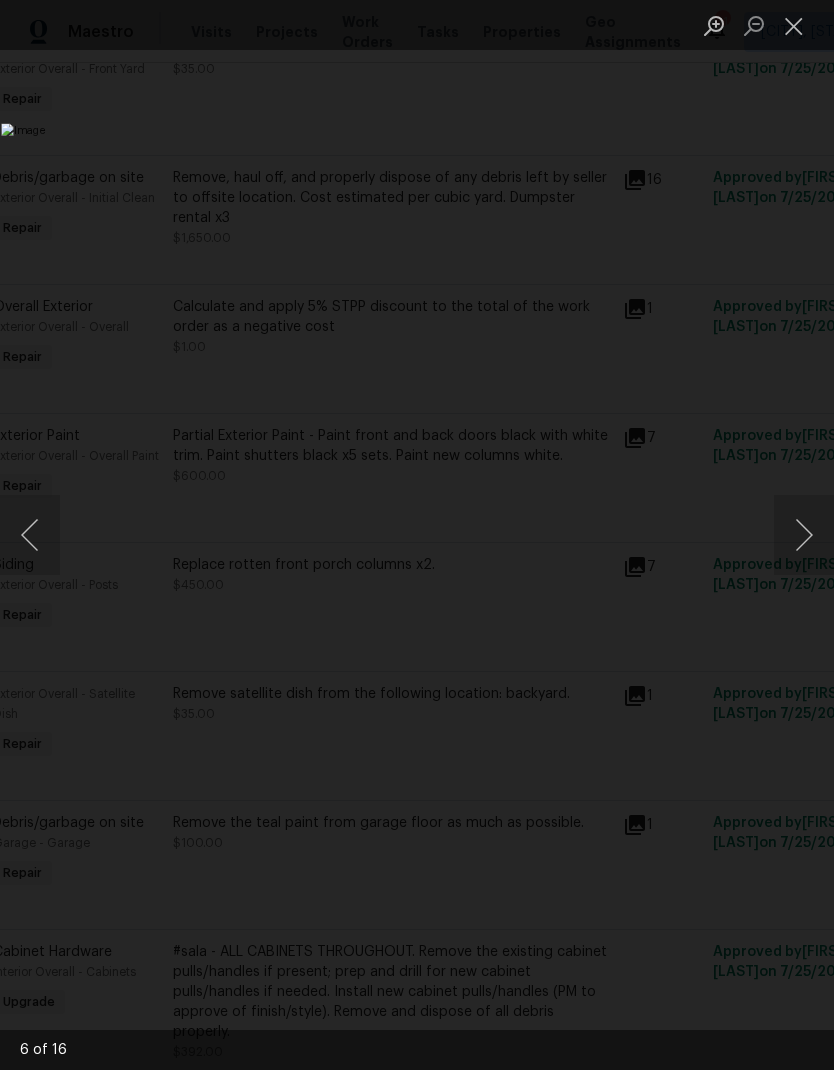 click at bounding box center [804, 535] 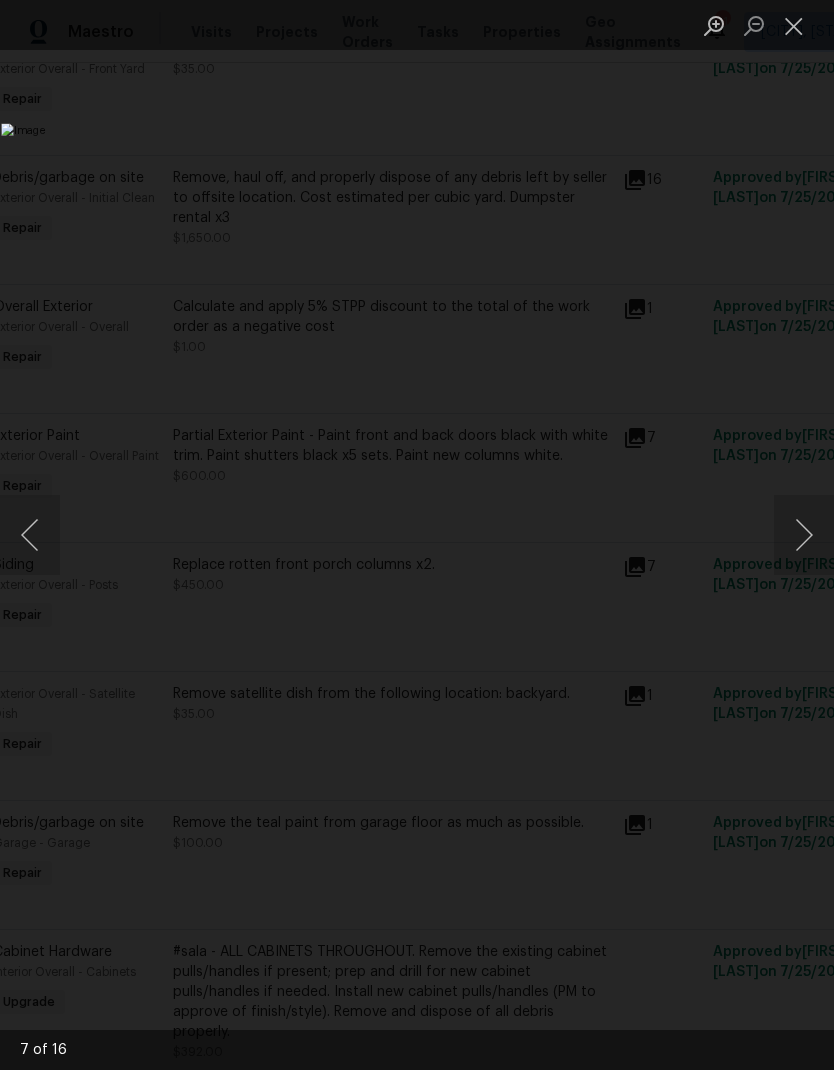 click at bounding box center [804, 535] 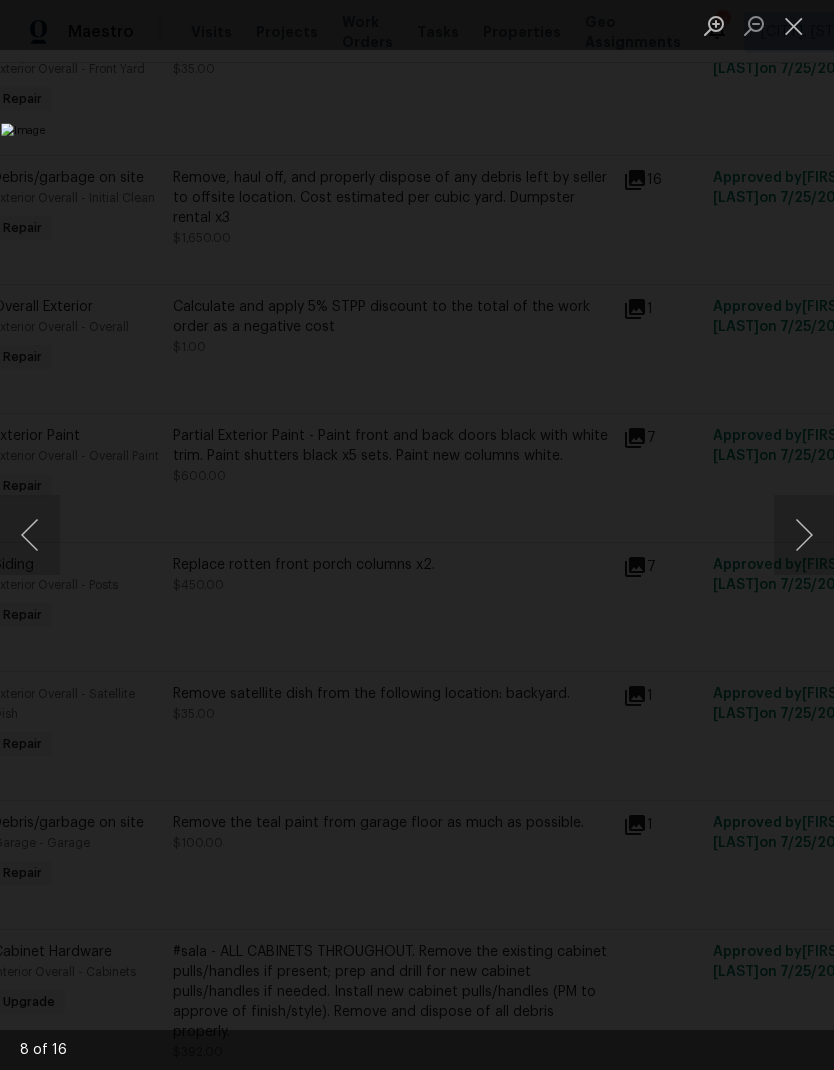 click at bounding box center [794, 25] 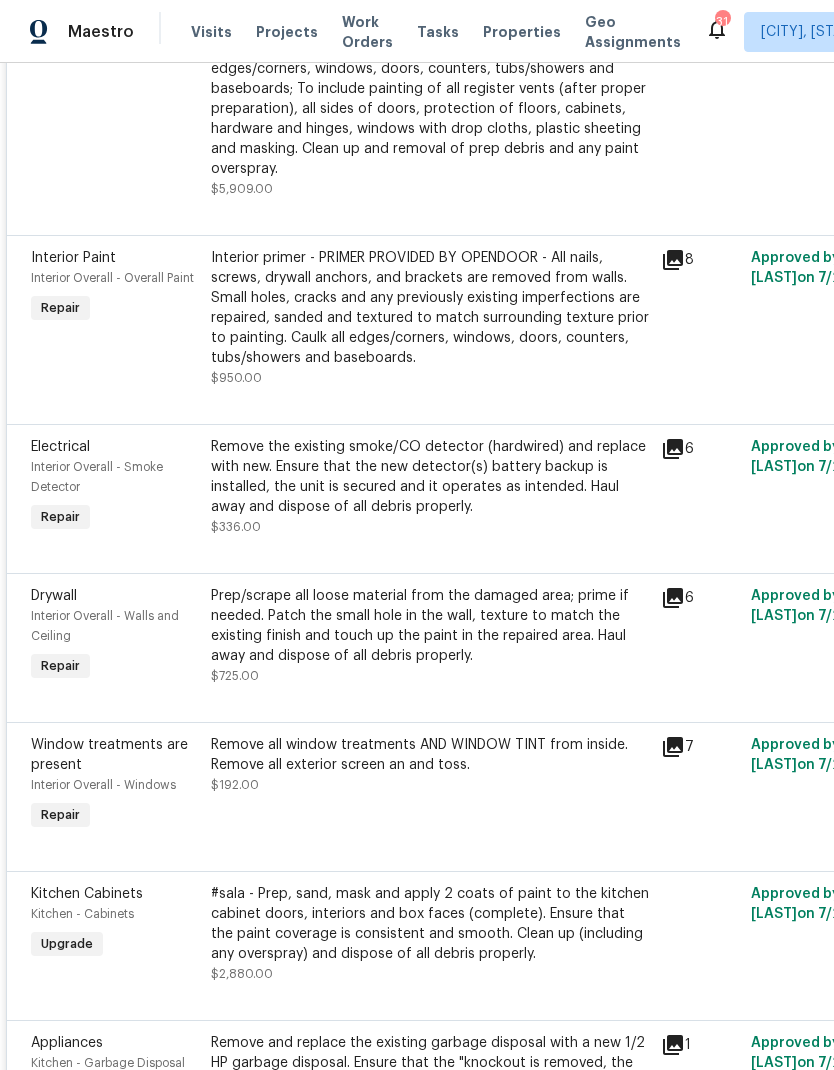 scroll, scrollTop: 3662, scrollLeft: 0, axis: vertical 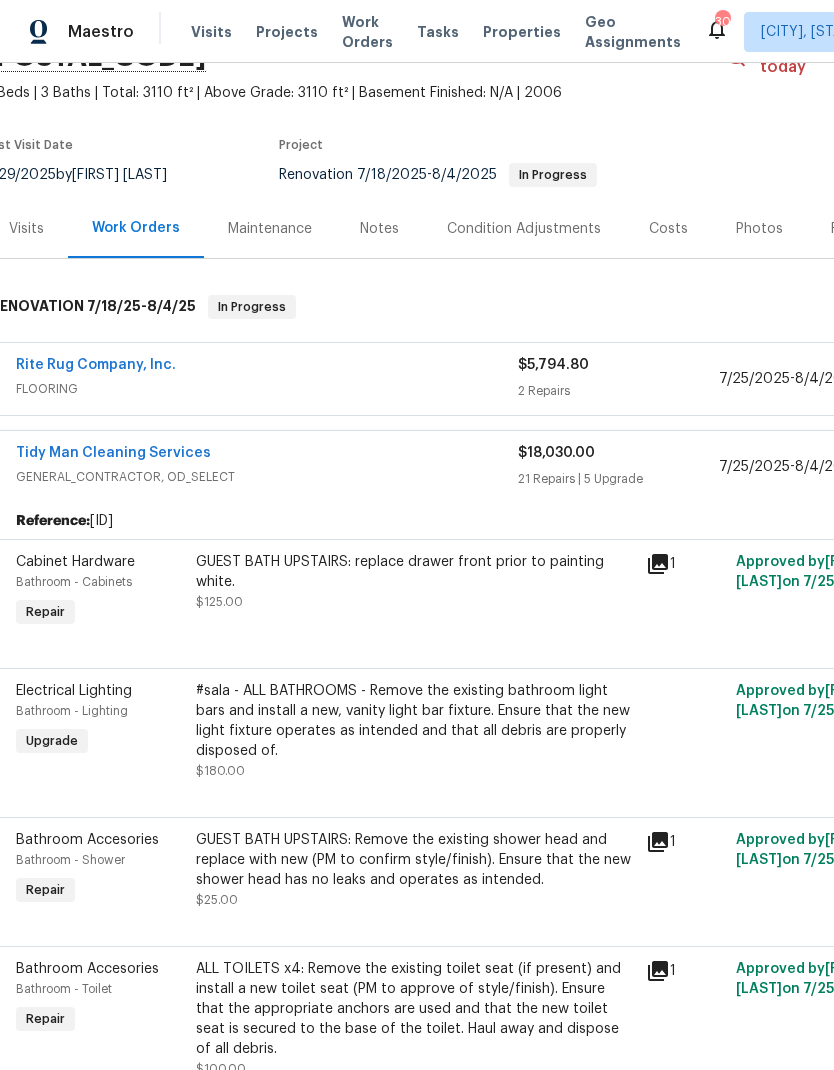 click on "Tidy Man Cleaning Services" at bounding box center [267, 455] 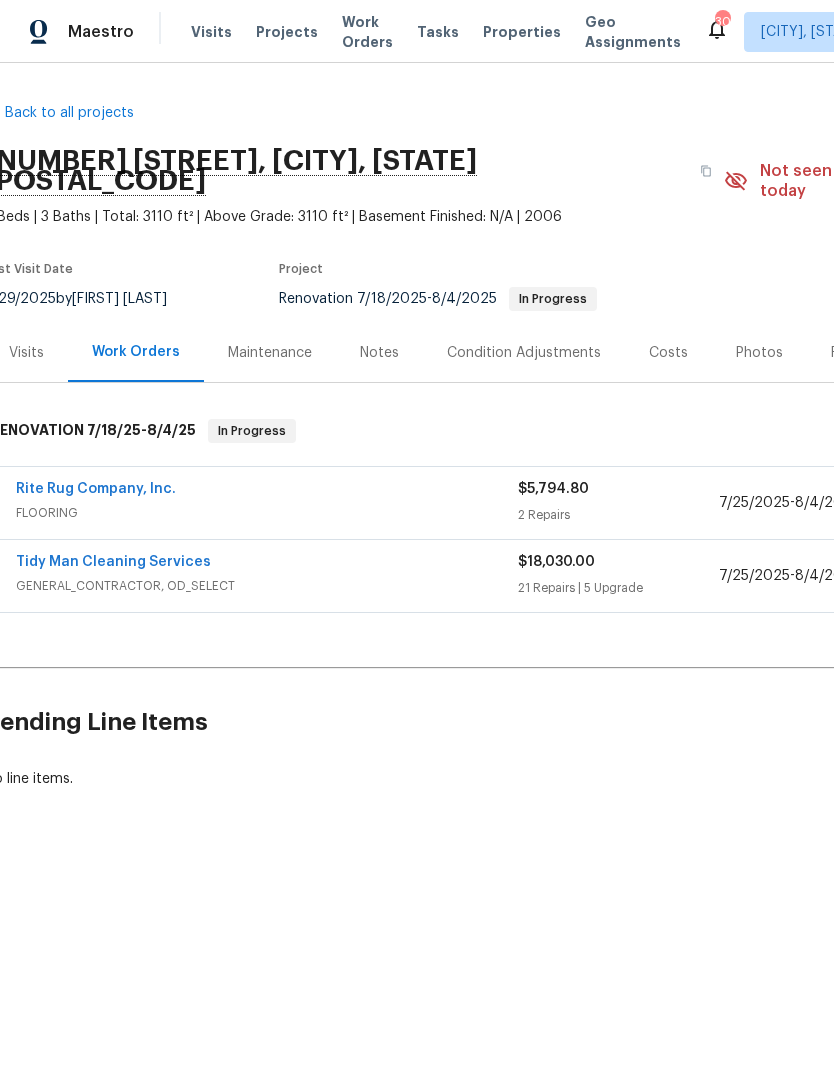 click on "$5,794.80" at bounding box center [618, 489] 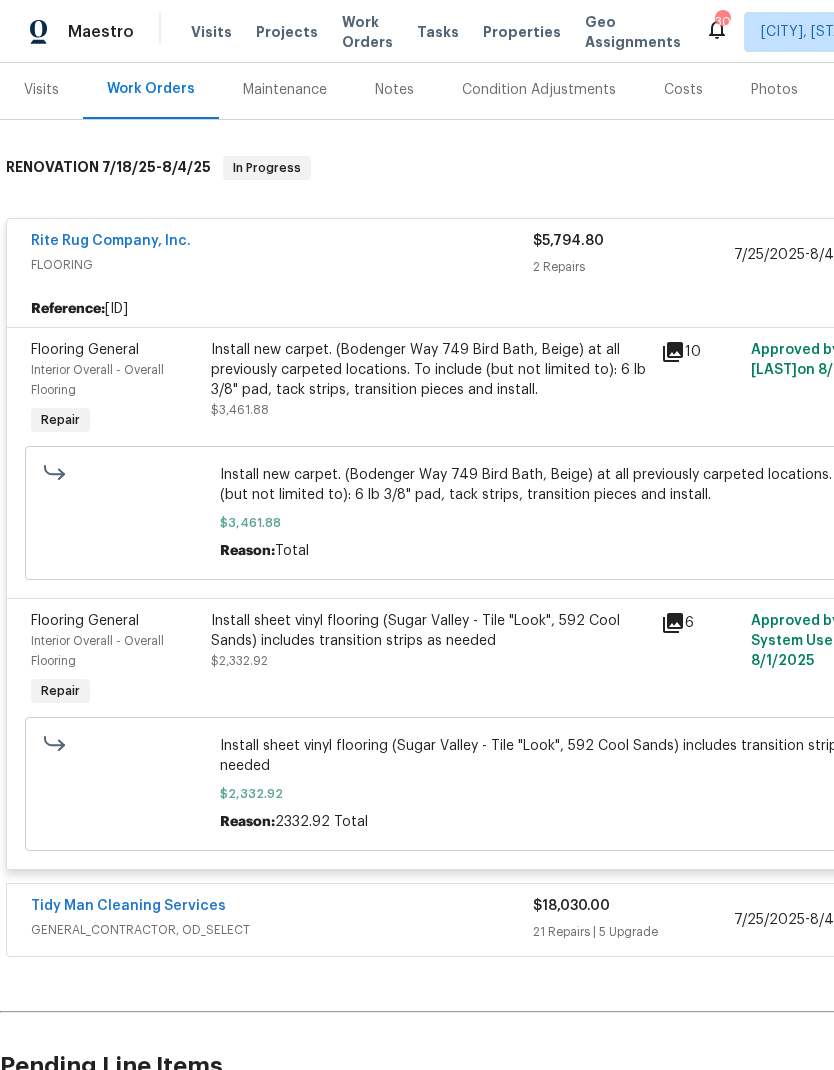 scroll, scrollTop: 265, scrollLeft: 0, axis: vertical 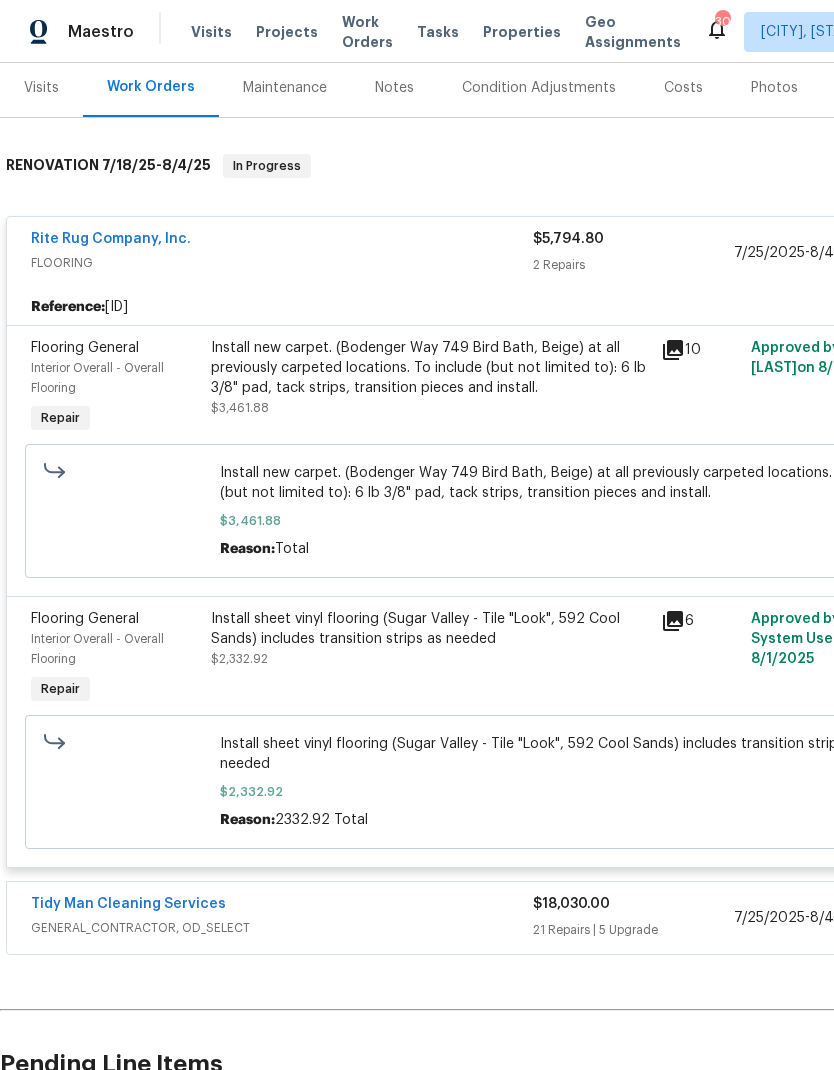 click on "Install new carpet. (Bodenger Way 749 Bird Bath, Beige) at all previously carpeted locations. To include (but not limited to): 6 lb 3/8" pad, tack strips, transition pieces and install." at bounding box center [430, 368] 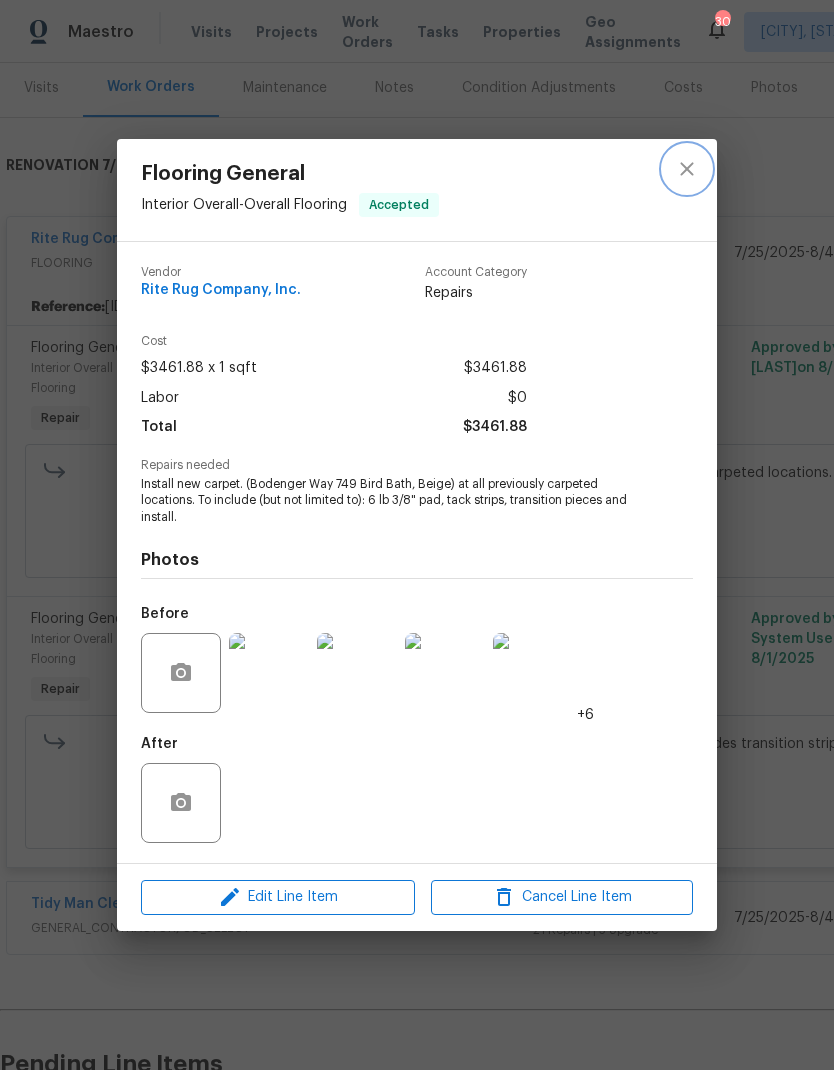 click 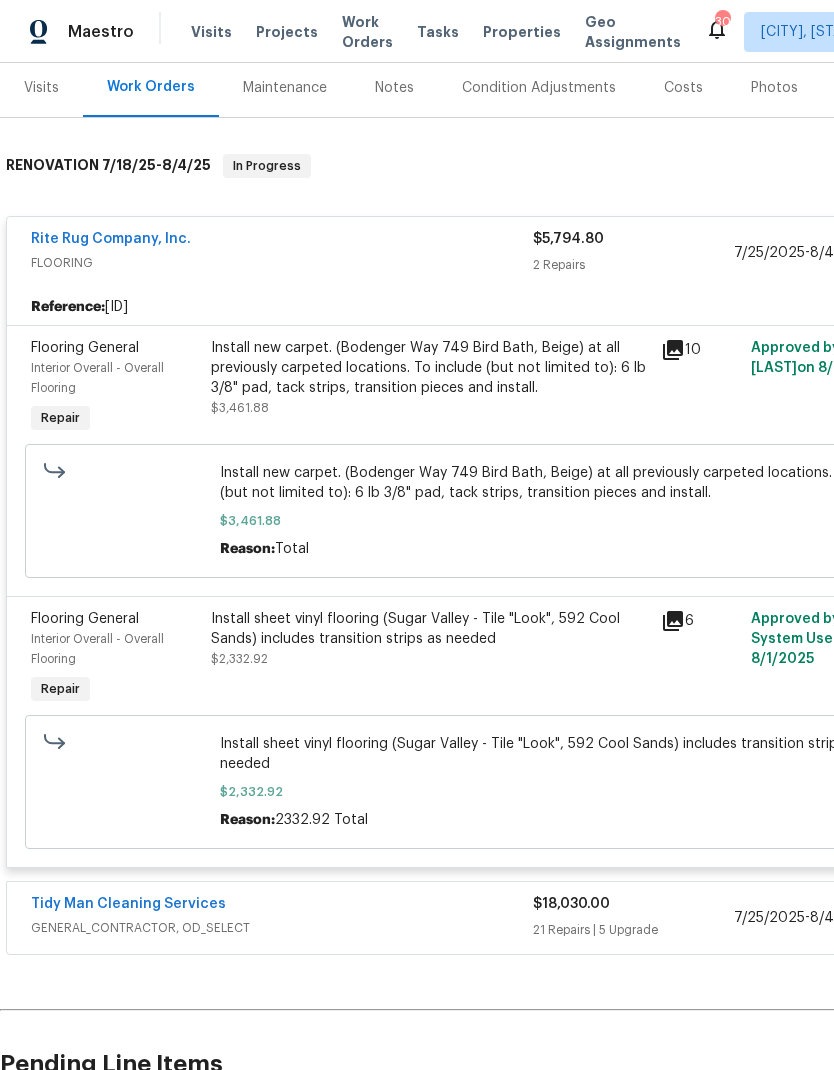 click on "Rite Rug Company, Inc." at bounding box center [111, 239] 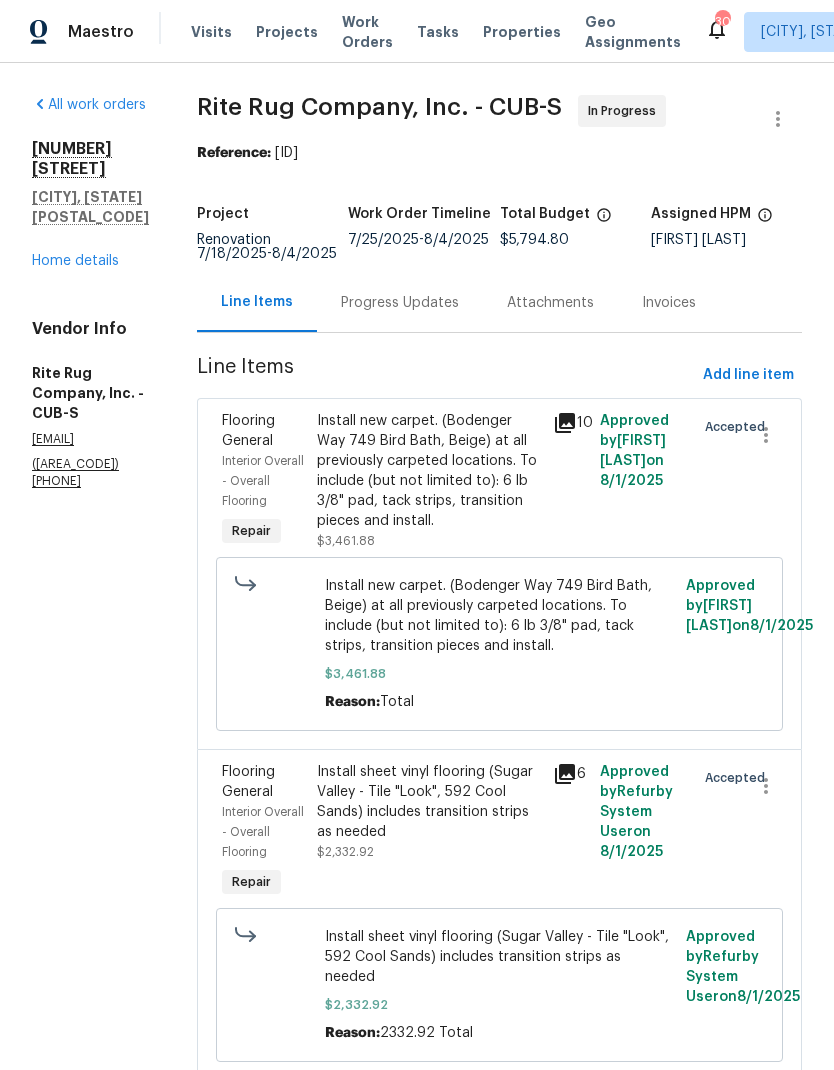 click on "Progress Updates" at bounding box center (400, 303) 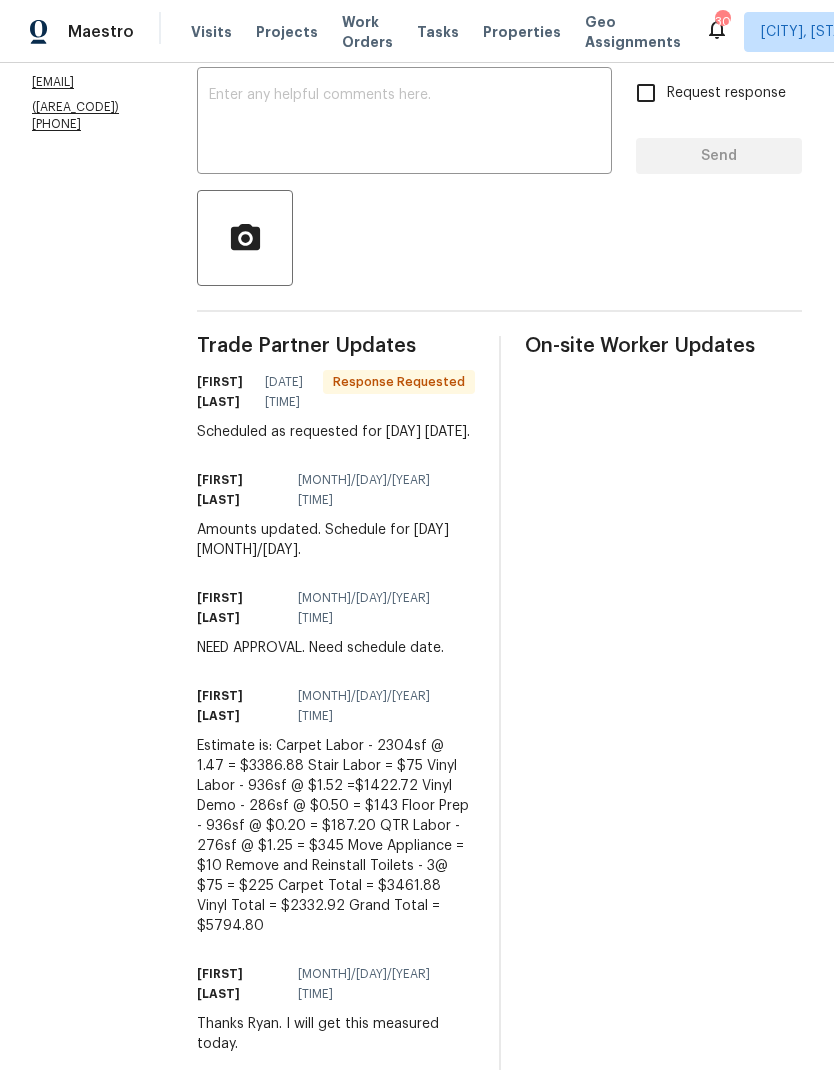 scroll, scrollTop: 356, scrollLeft: 0, axis: vertical 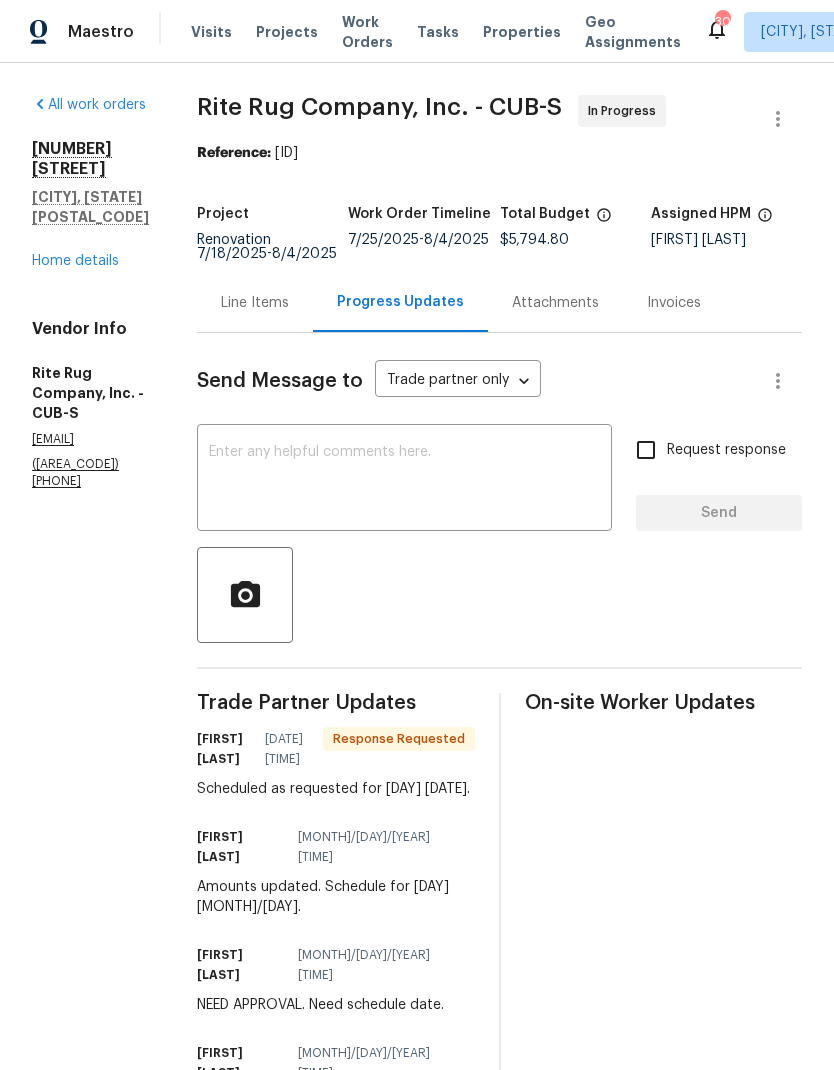 click on "Home details" at bounding box center [75, 261] 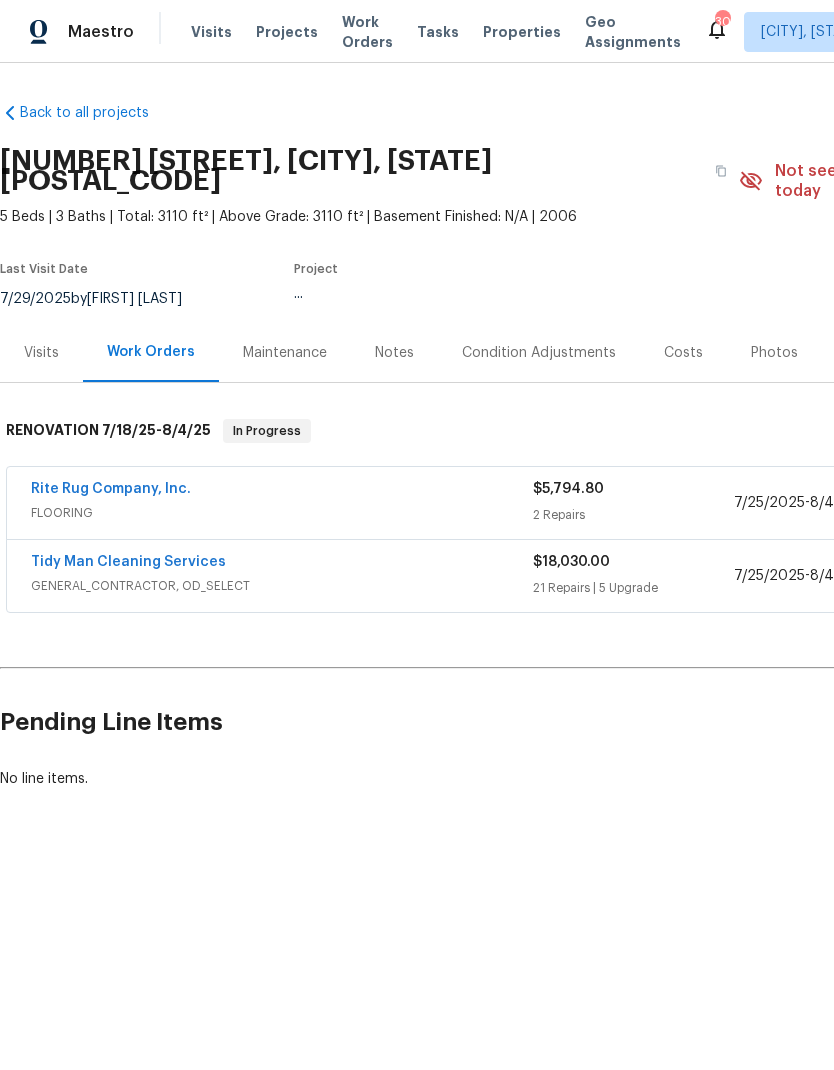 scroll, scrollTop: 0, scrollLeft: 0, axis: both 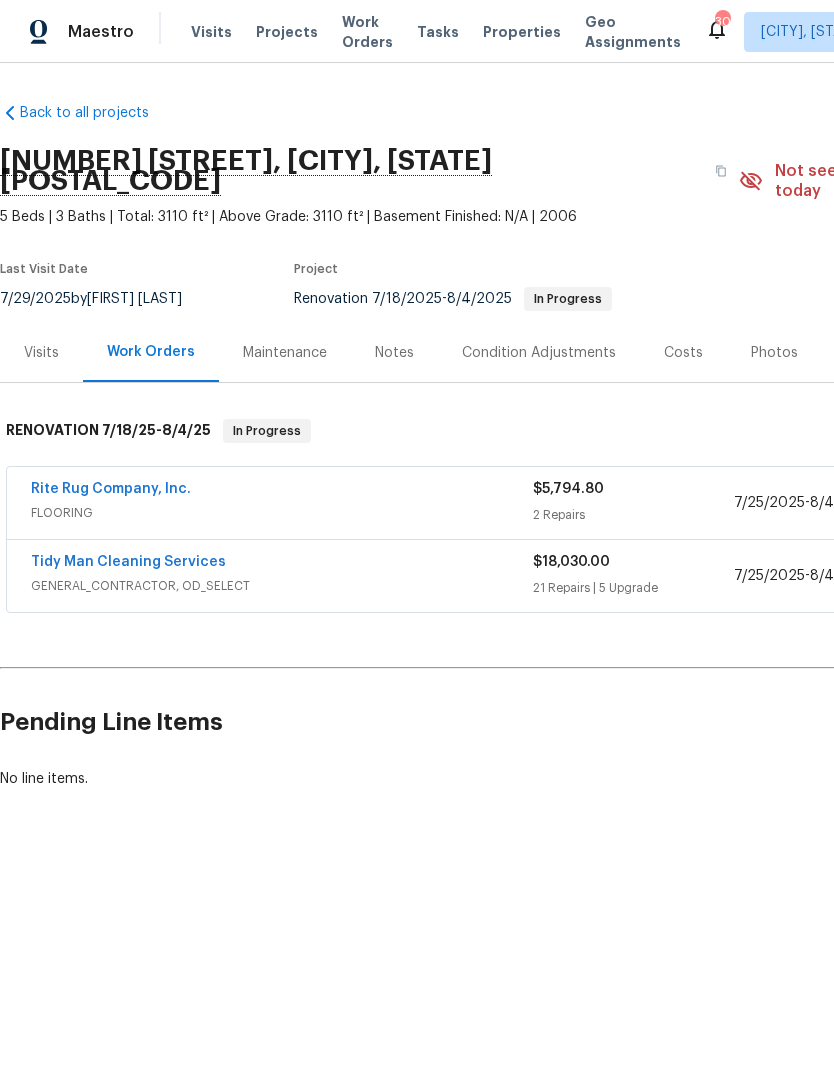 click on "Costs" at bounding box center (683, 353) 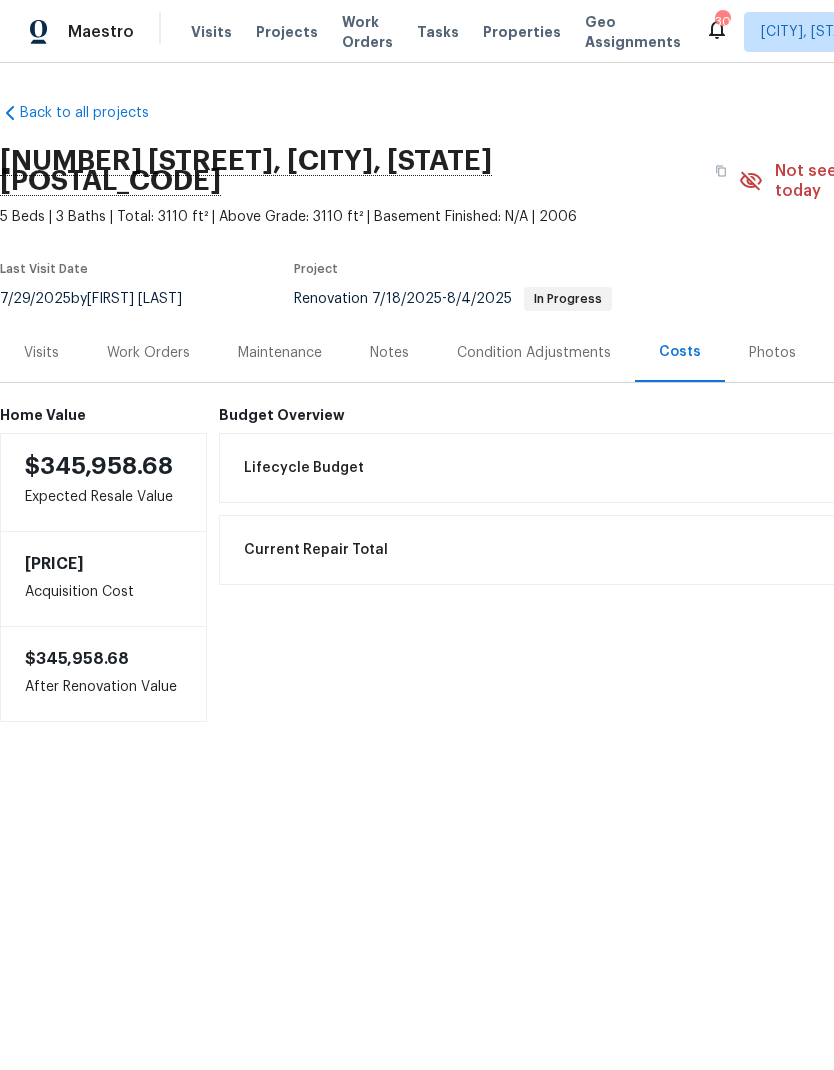 scroll, scrollTop: 0, scrollLeft: 0, axis: both 